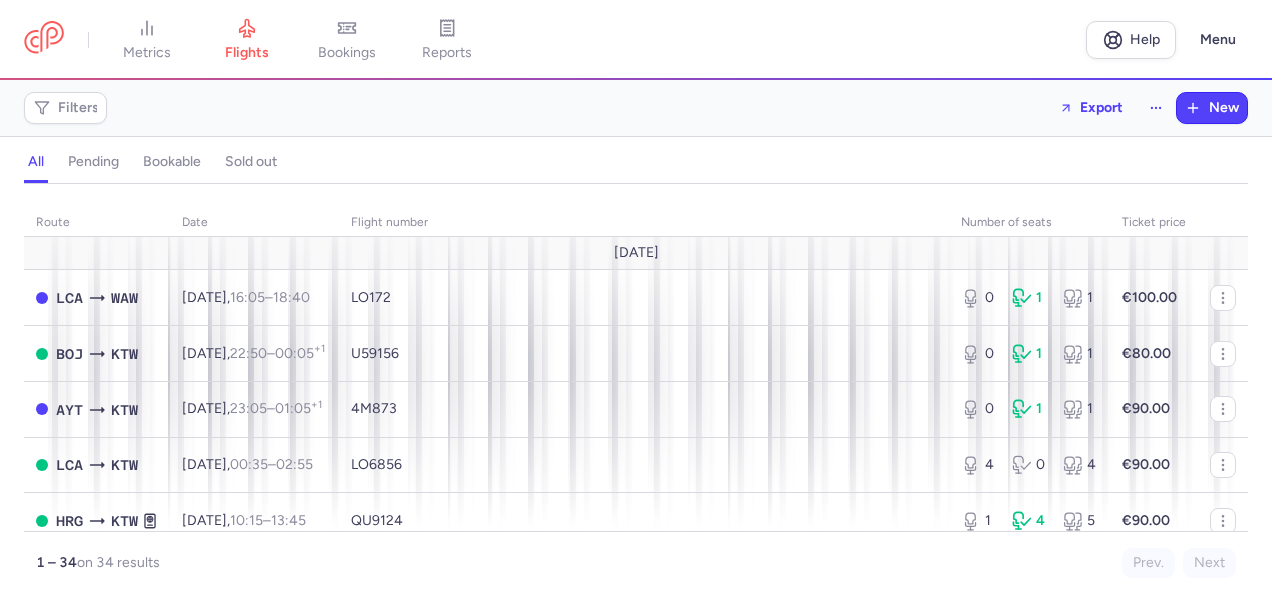 scroll, scrollTop: 0, scrollLeft: 0, axis: both 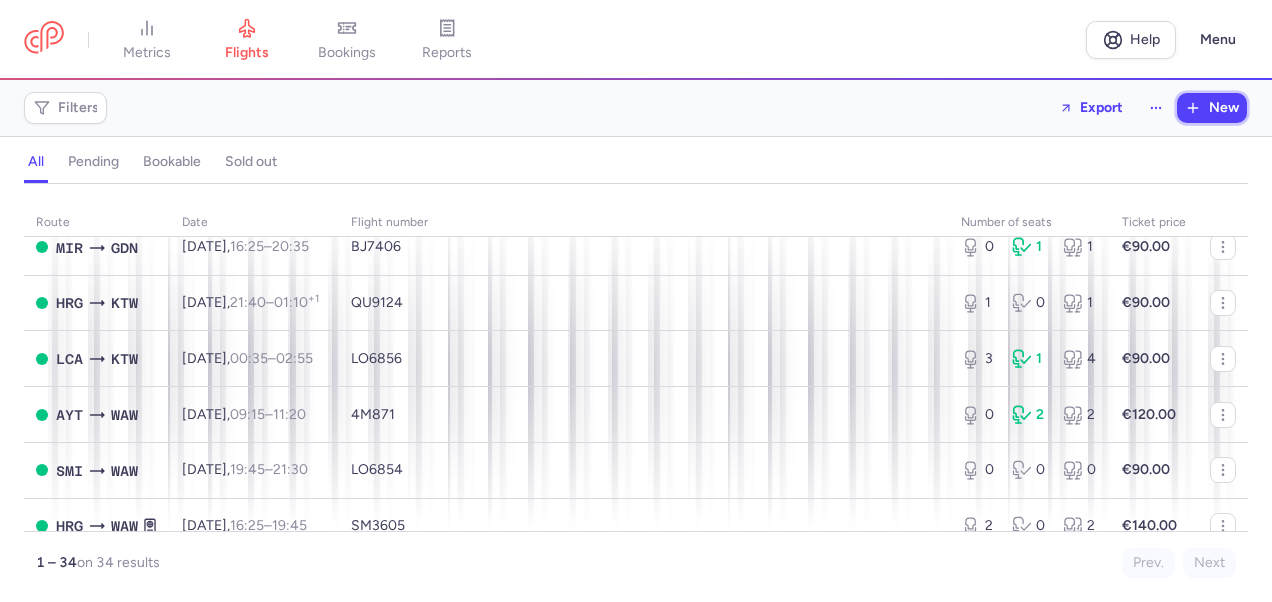 drag, startPoint x: 1216, startPoint y: 106, endPoint x: 1062, endPoint y: 180, distance: 170.85666 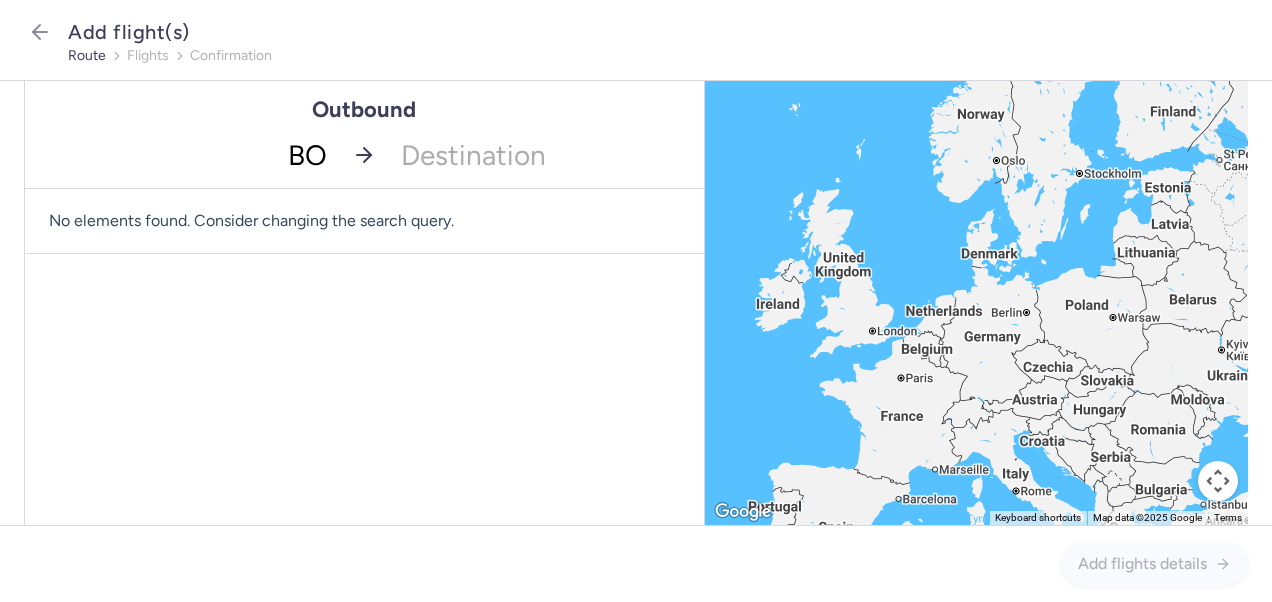 type on "BOJ" 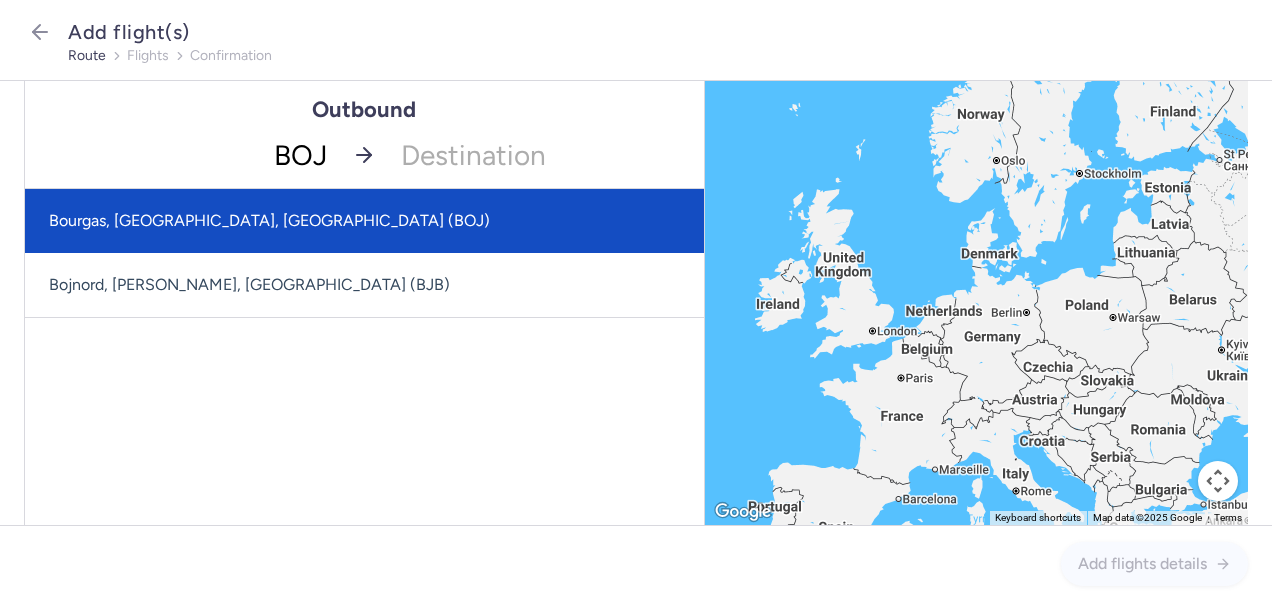 click on "Bourgas, [GEOGRAPHIC_DATA], [GEOGRAPHIC_DATA] (BOJ)" at bounding box center (364, 221) 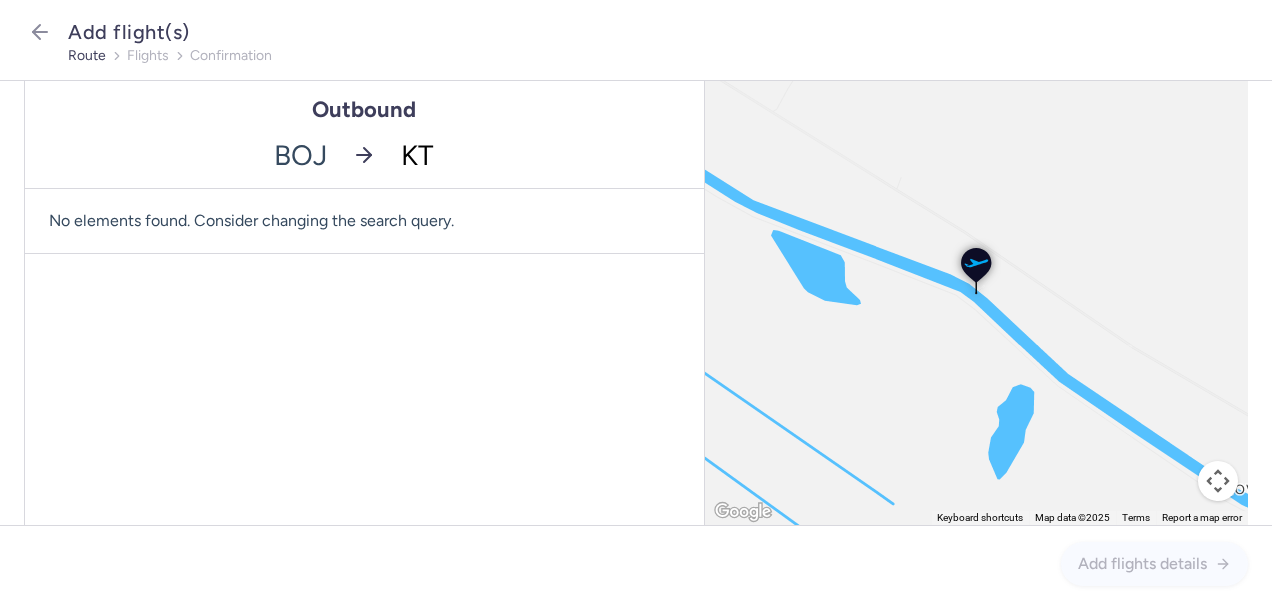 type on "KTW" 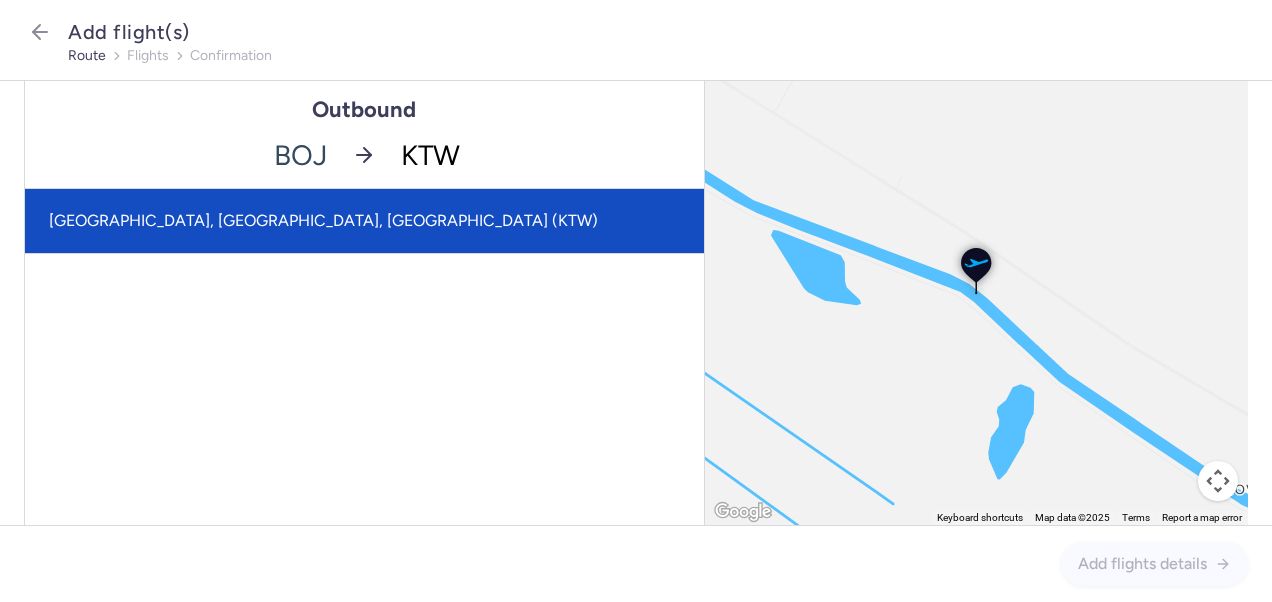 click on "[GEOGRAPHIC_DATA], [GEOGRAPHIC_DATA], [GEOGRAPHIC_DATA] (KTW)" 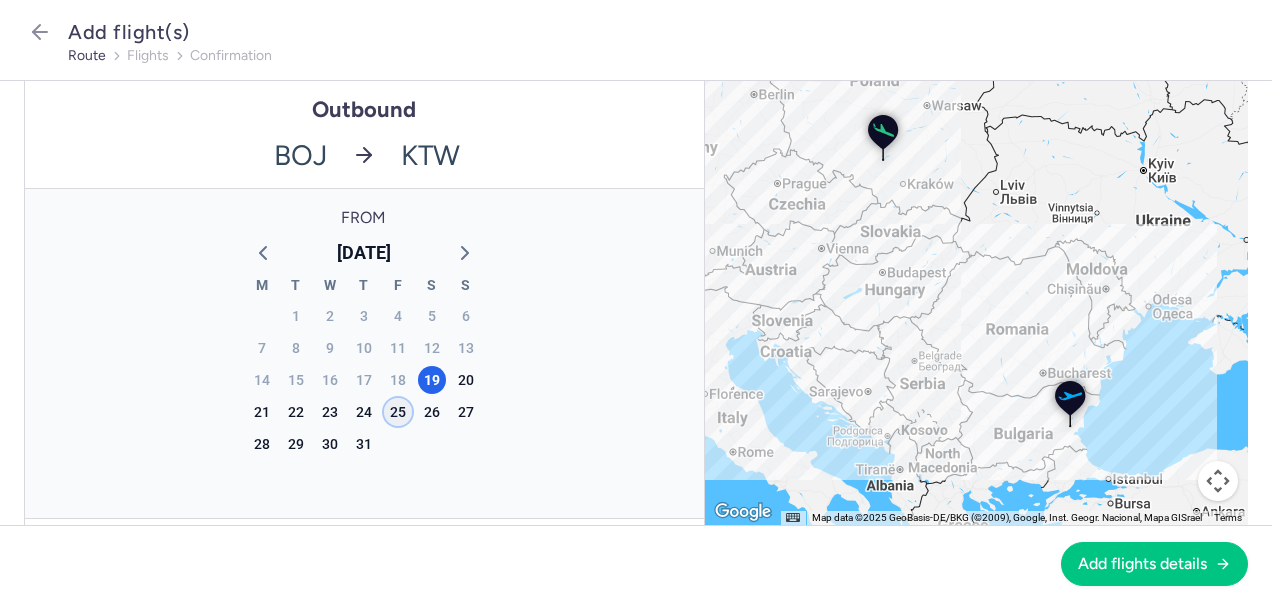 click on "25" 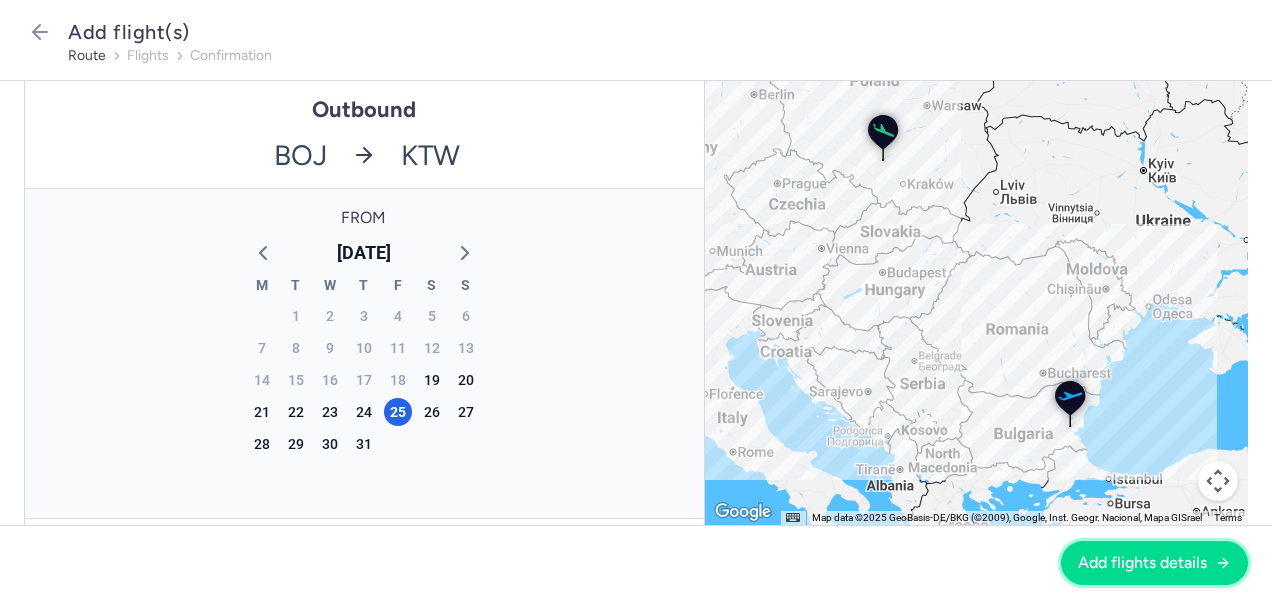 click on "Add flights details" at bounding box center [1142, 563] 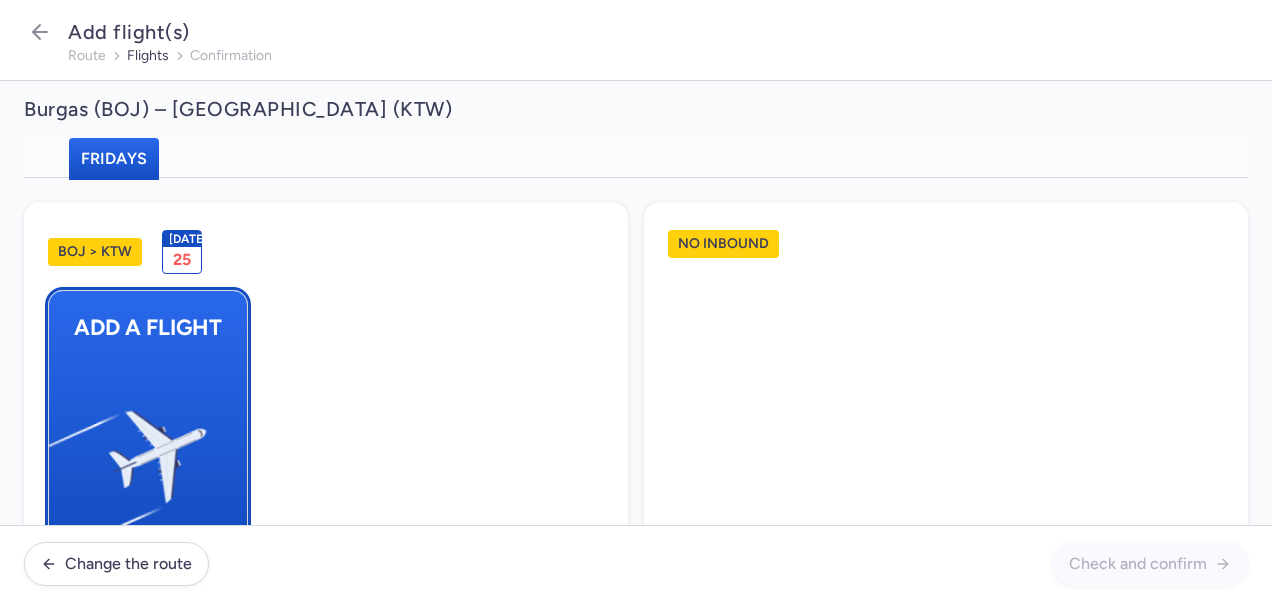 click at bounding box center (59, 448) 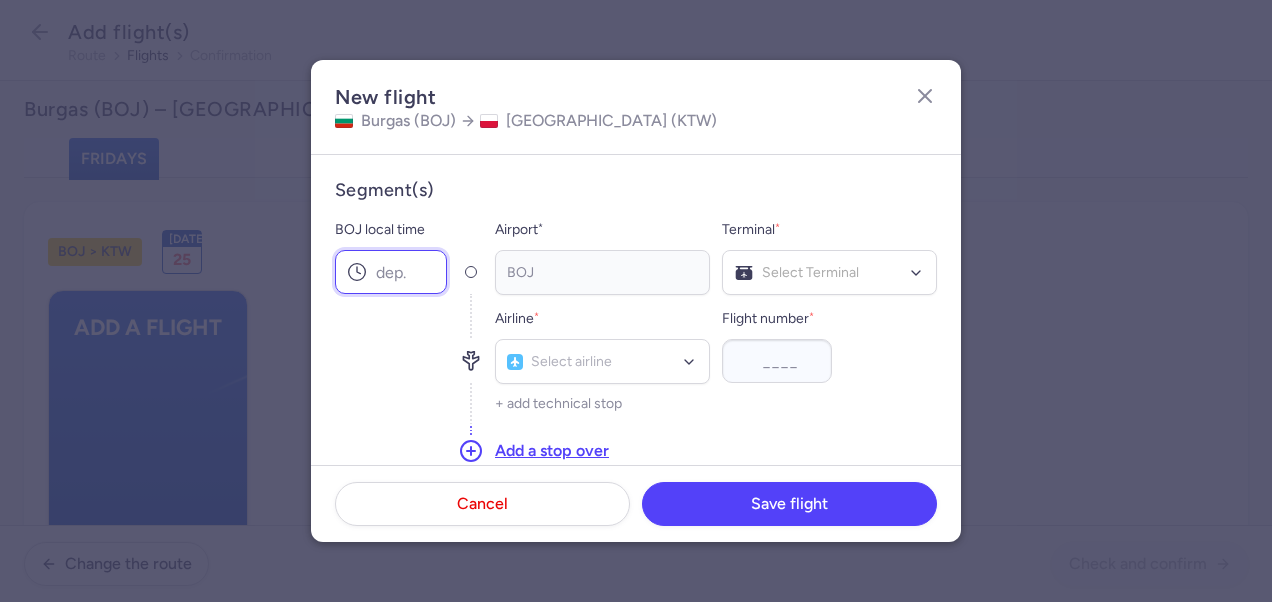 click on "BOJ local time" at bounding box center [391, 272] 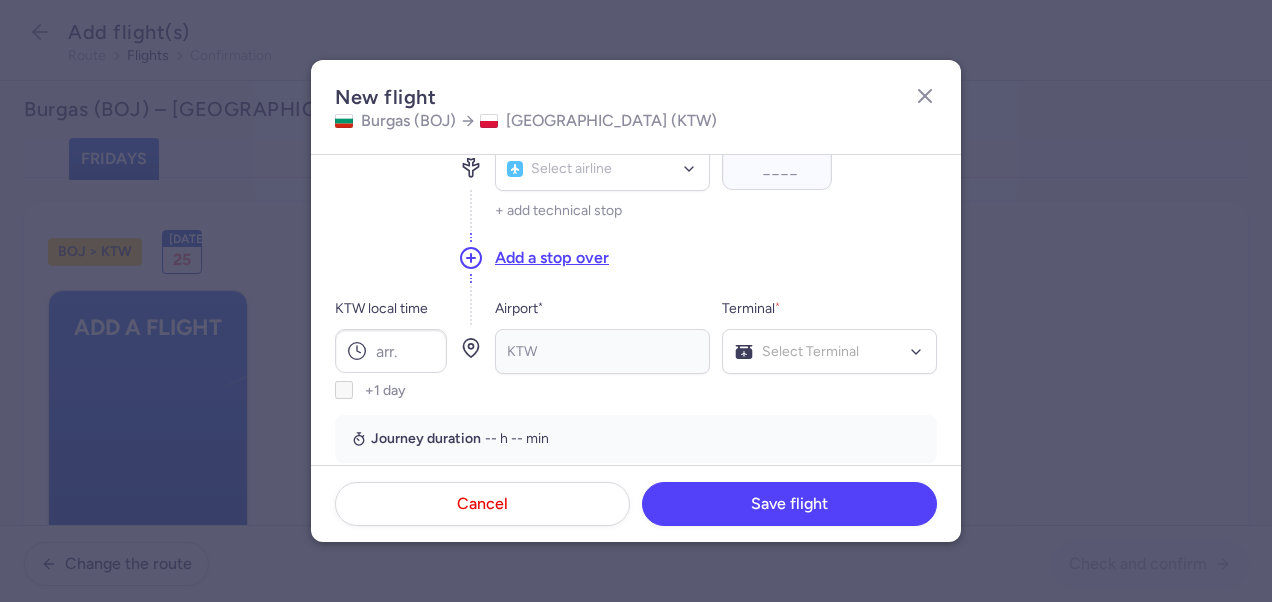 scroll, scrollTop: 200, scrollLeft: 0, axis: vertical 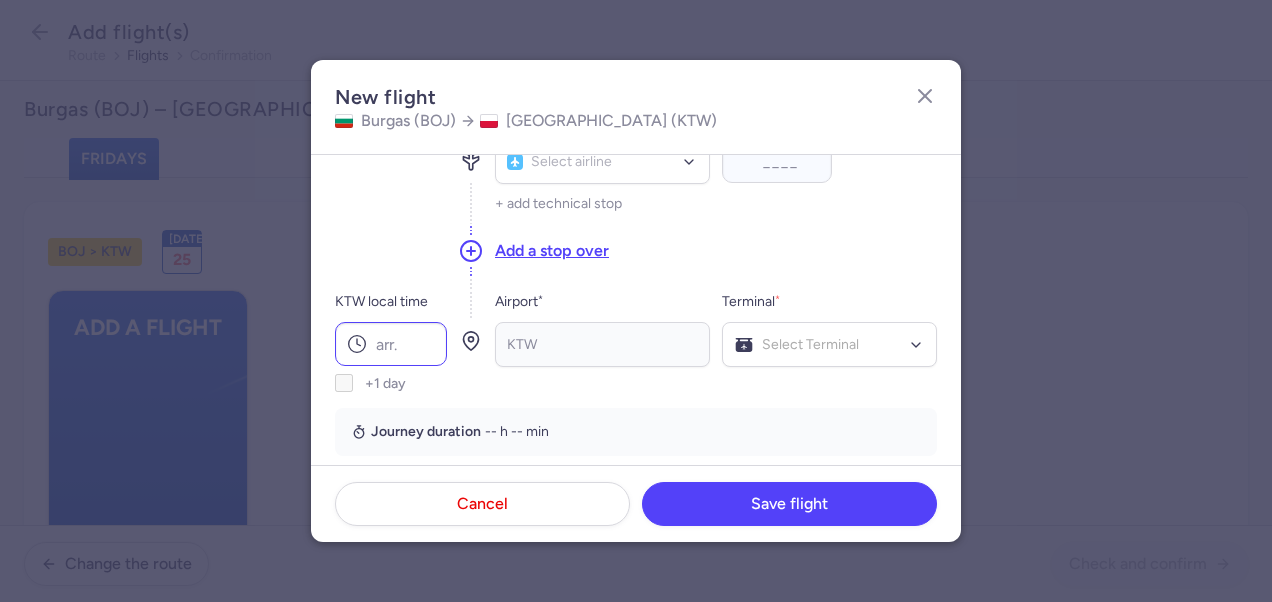 type on "22:50" 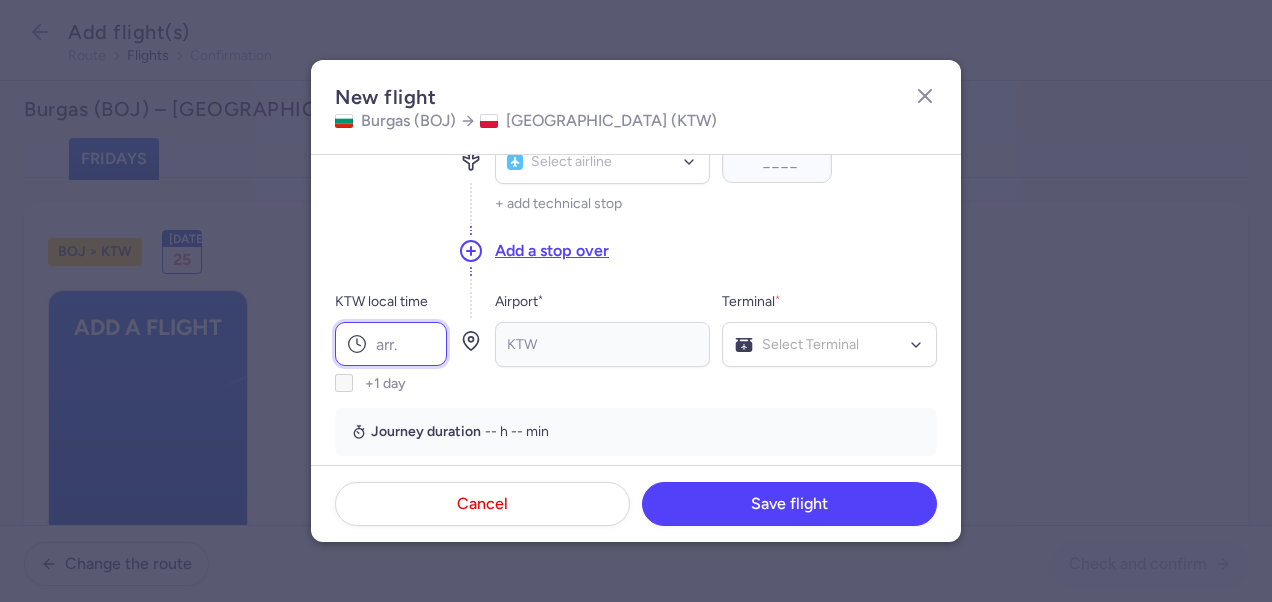 click on "KTW local time" at bounding box center (391, 344) 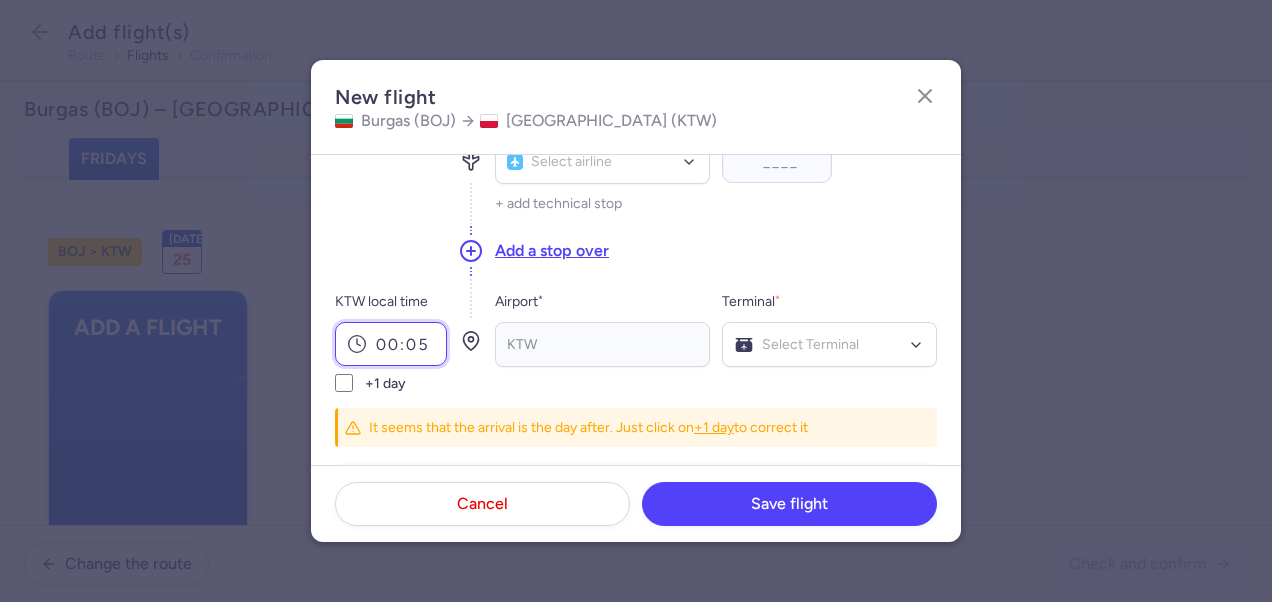 type on "00:05" 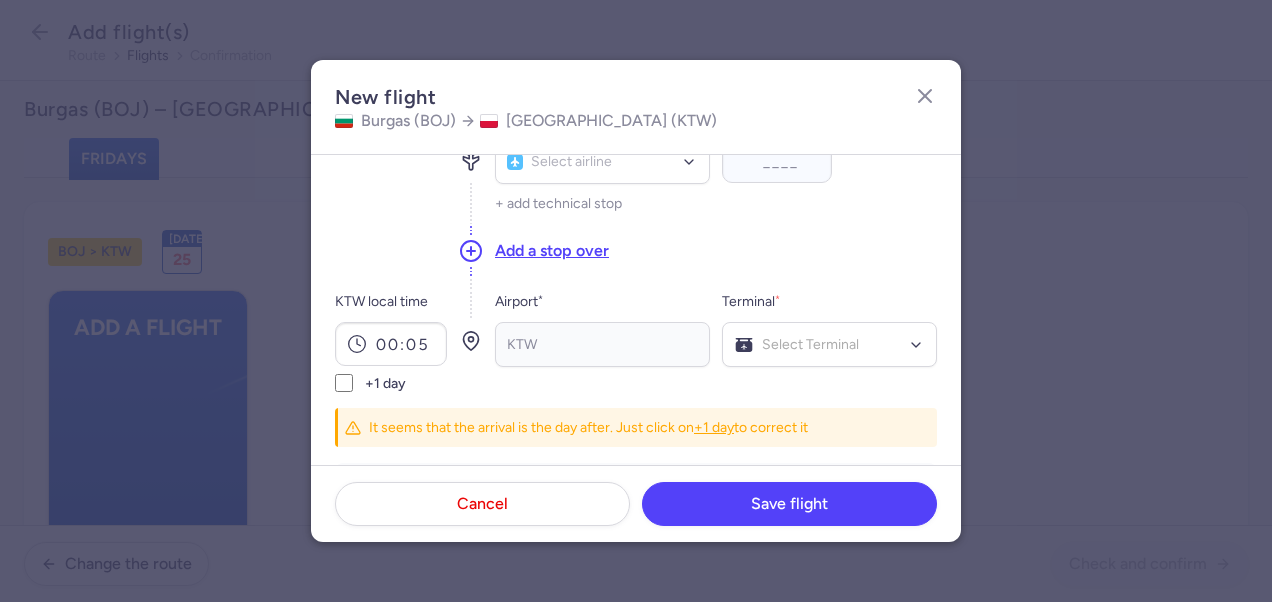 click on "+1 day" 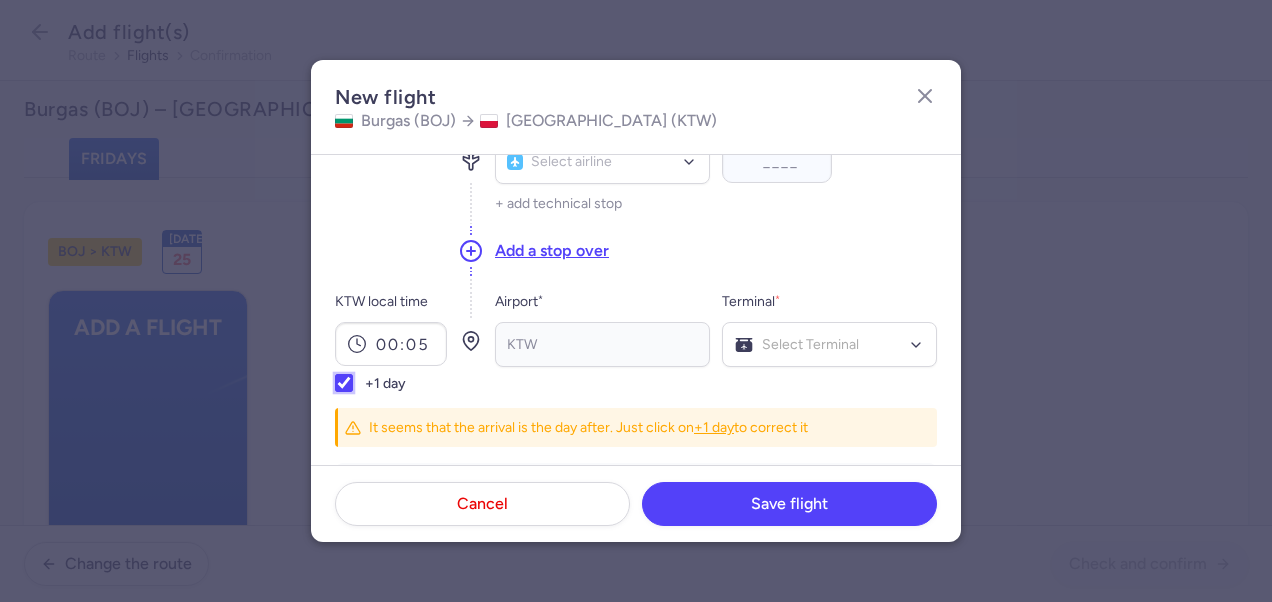 checkbox on "true" 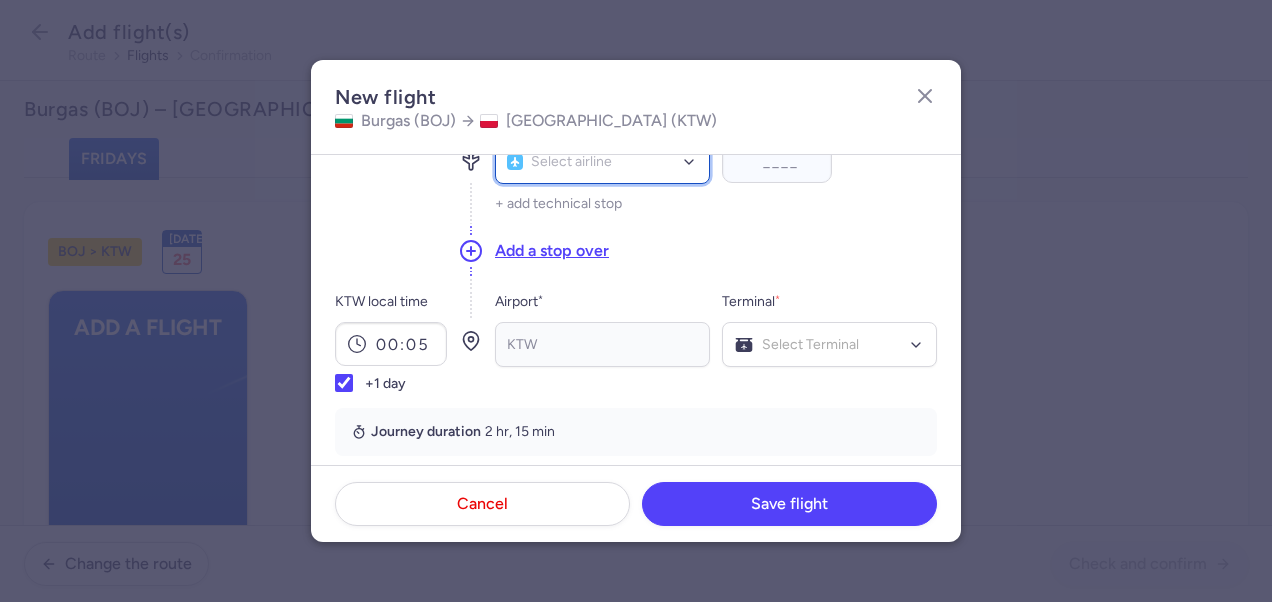 scroll, scrollTop: 194, scrollLeft: 0, axis: vertical 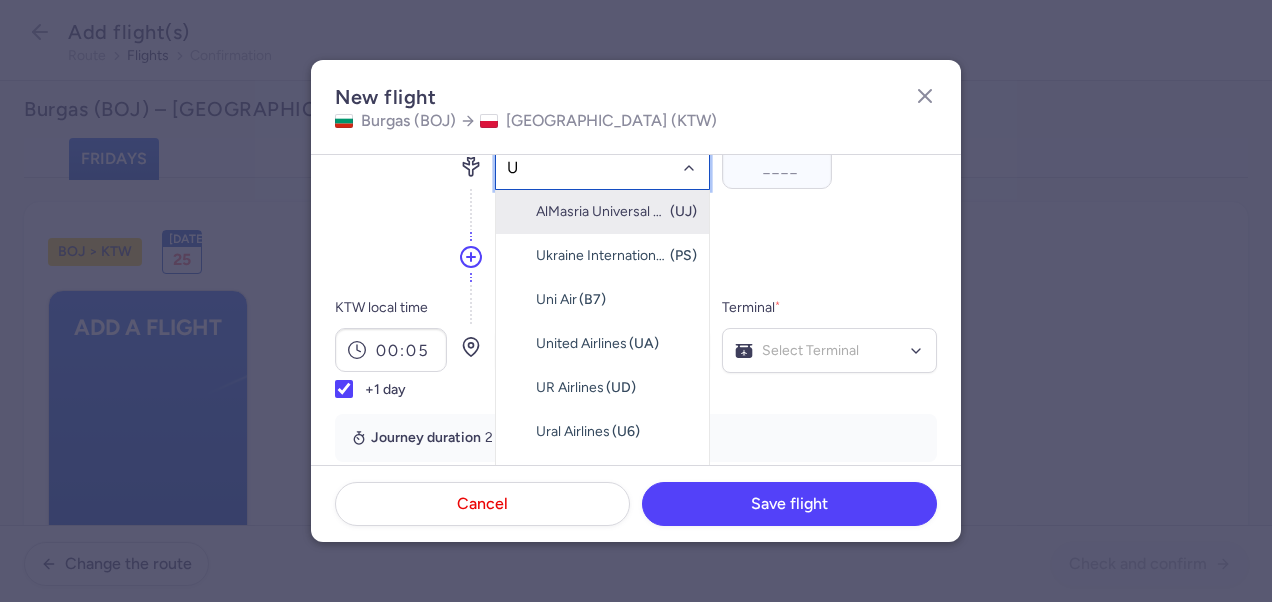 type on "U5" 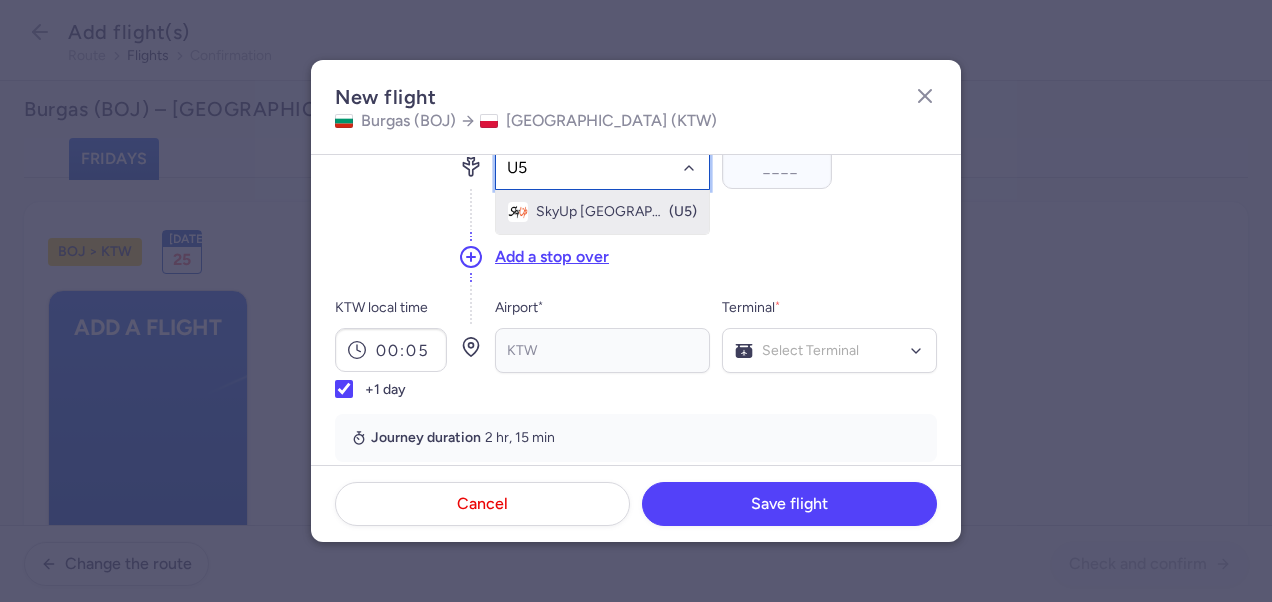 click on "(U5)" at bounding box center [683, 212] 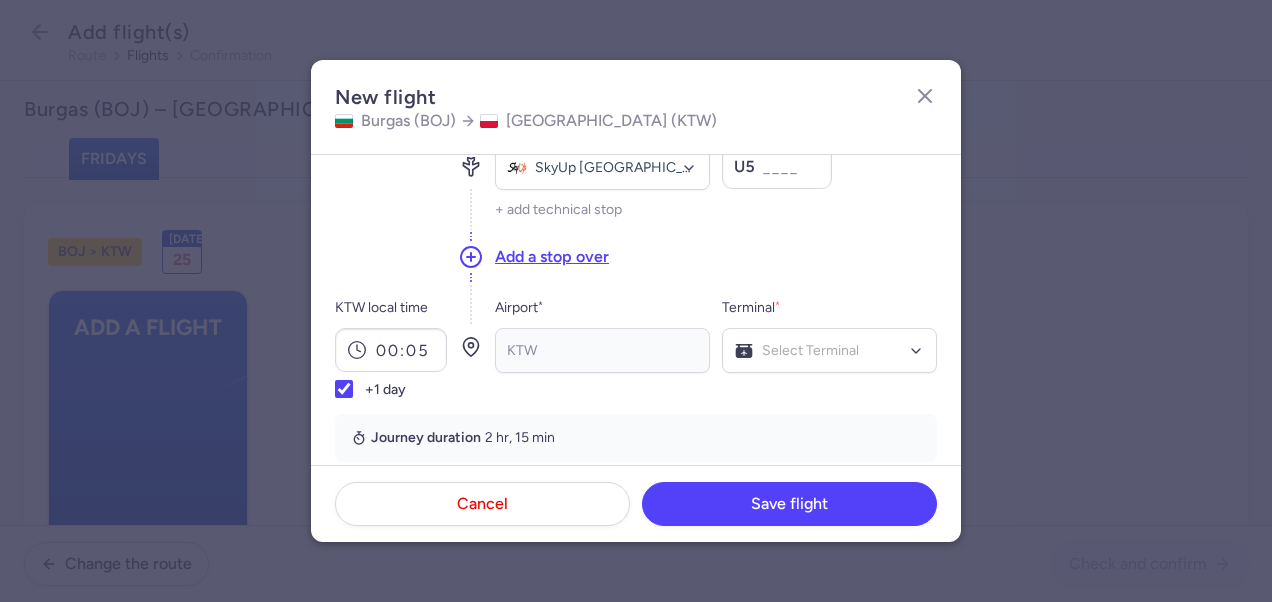 scroll, scrollTop: 183, scrollLeft: 0, axis: vertical 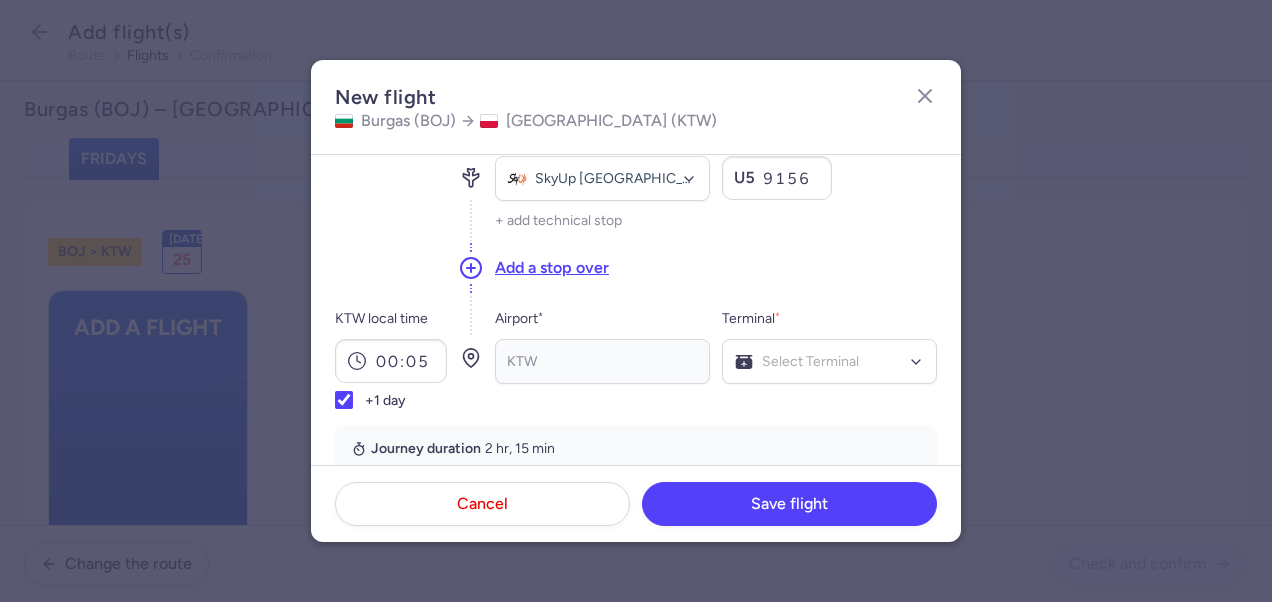 type on "9156" 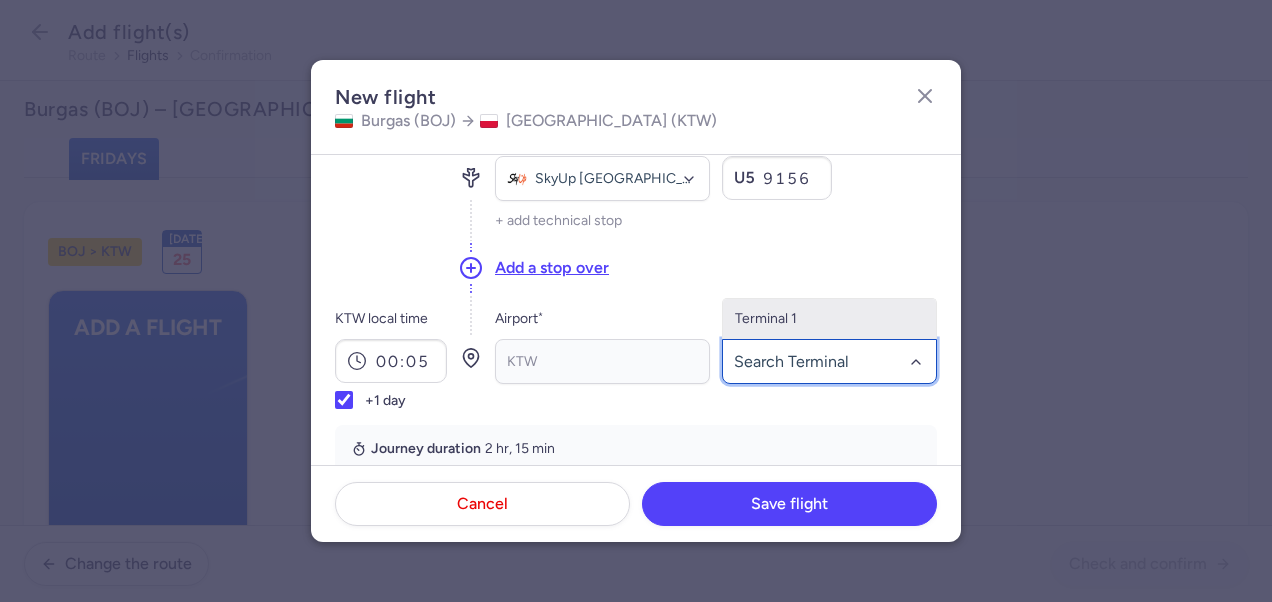 click on "Terminal 1" at bounding box center [829, 319] 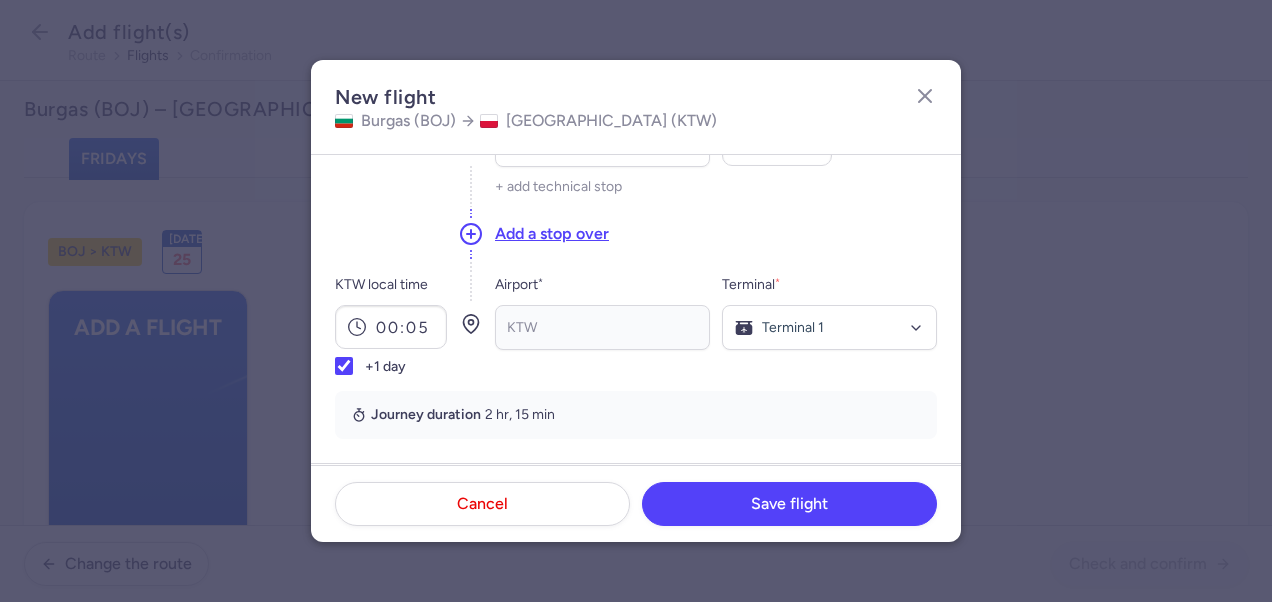 scroll, scrollTop: 0, scrollLeft: 0, axis: both 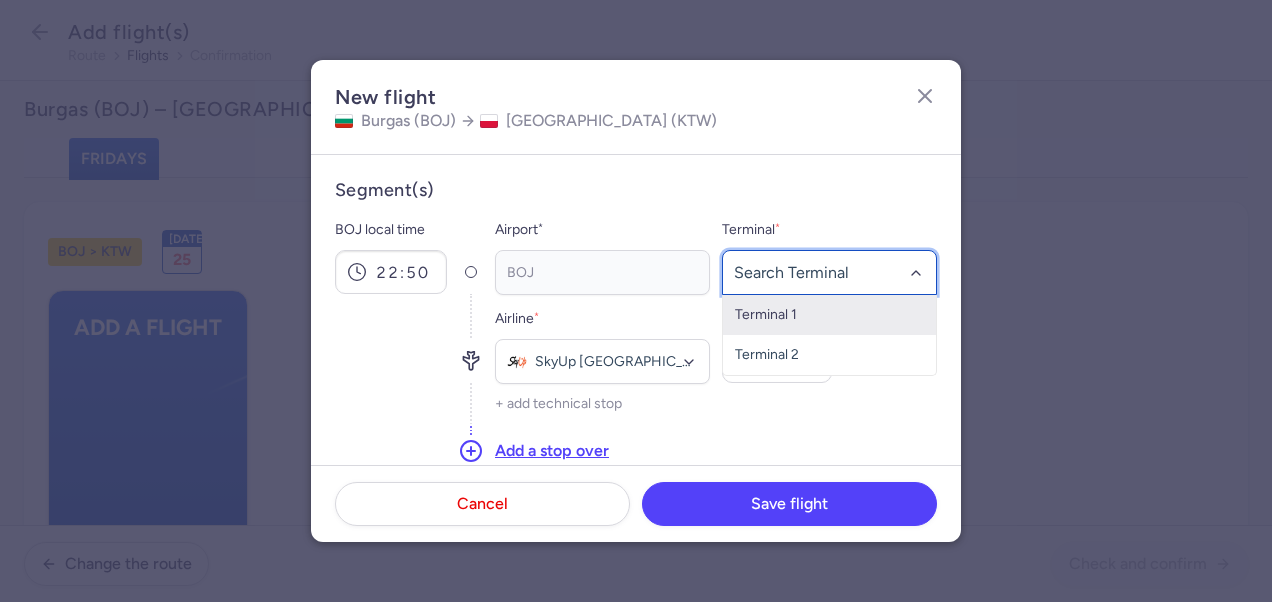 click on "Terminal 1" at bounding box center (829, 315) 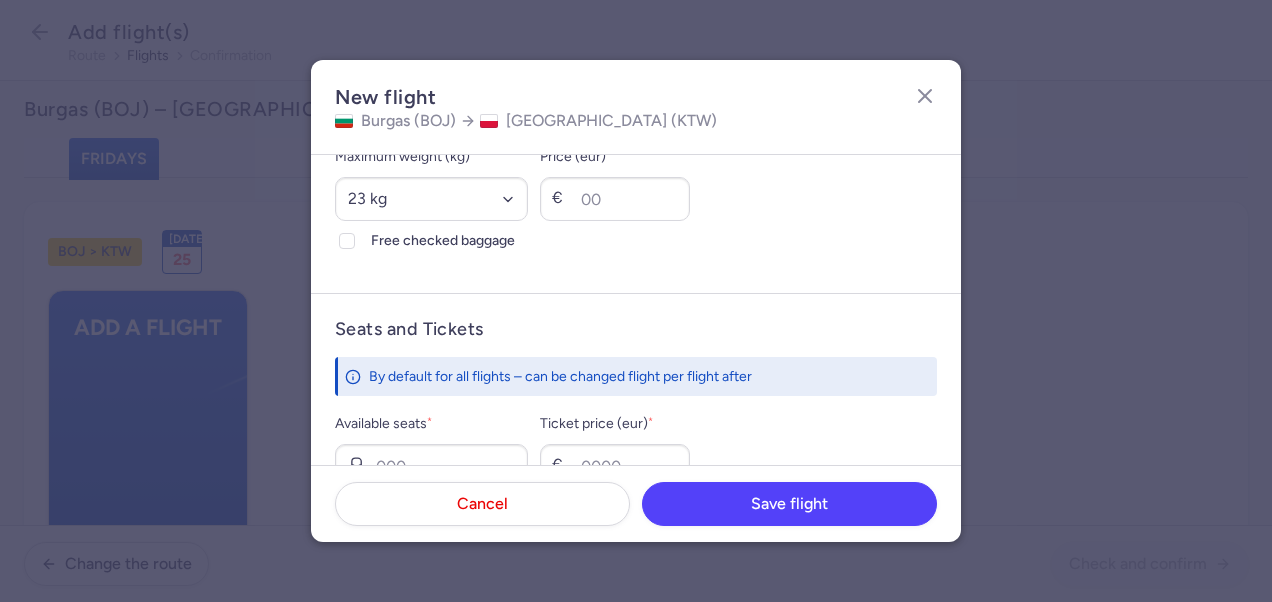 scroll, scrollTop: 600, scrollLeft: 0, axis: vertical 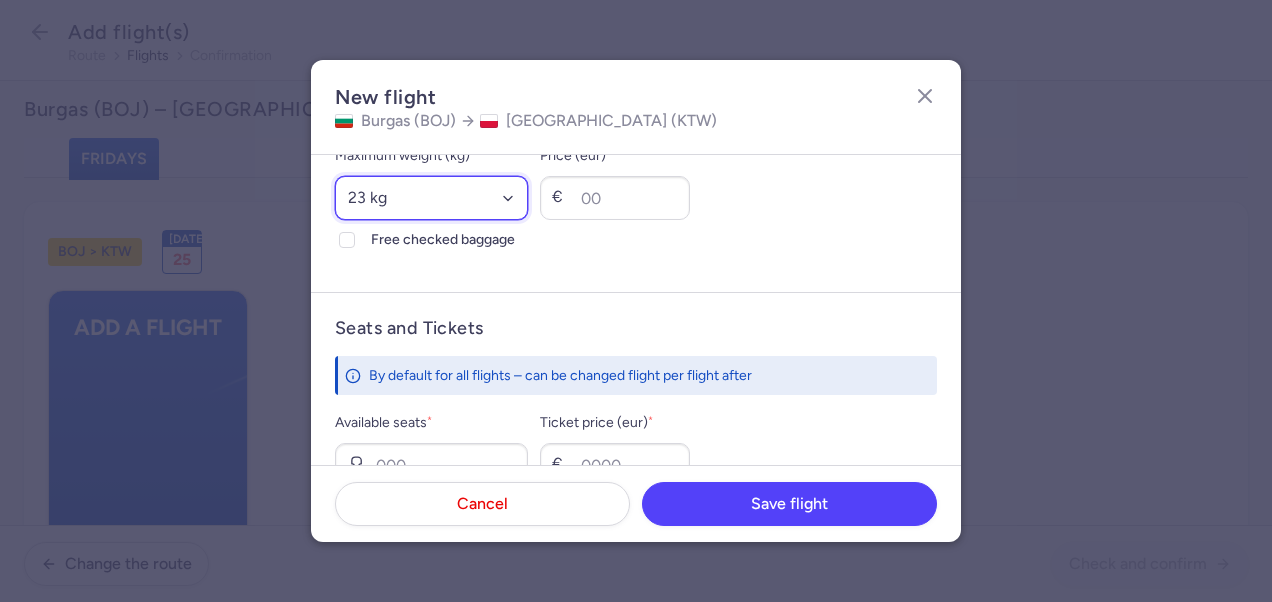 click on "Select an option 15 kg 16 kg 17 kg 18 kg 19 kg 20 kg 21 kg 22 kg 23 kg 24 kg 25 kg 26 kg 27 kg 28 kg 29 kg 30 kg 31 kg 32 kg 33 kg 34 kg 35 kg" at bounding box center (431, 198) 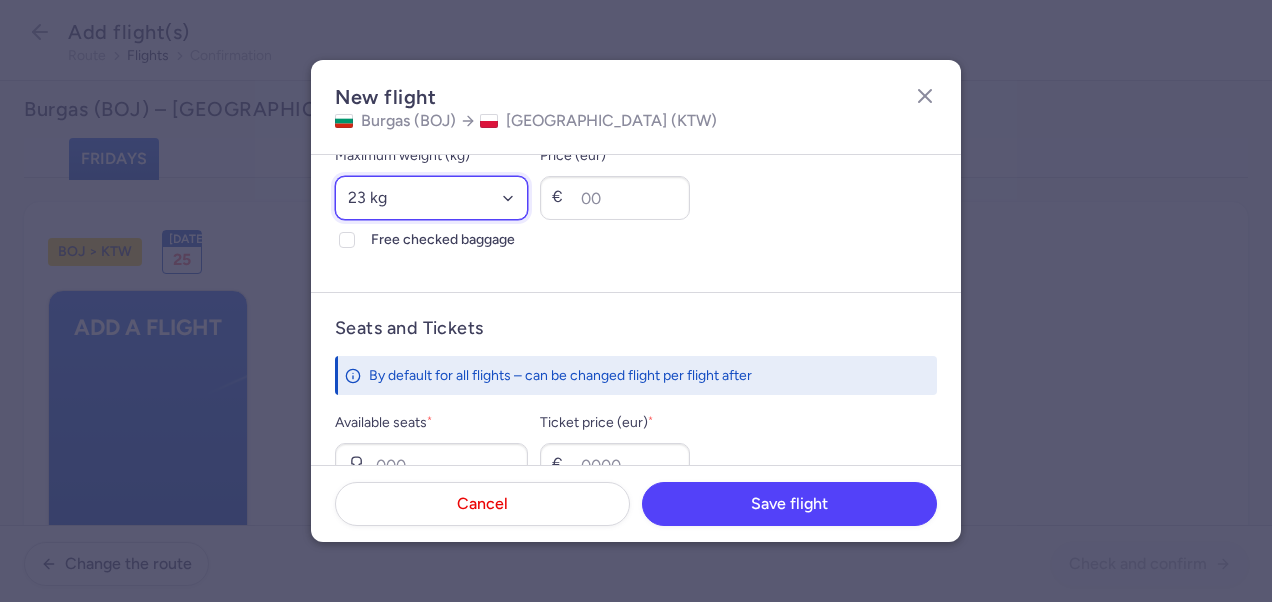 select on "20" 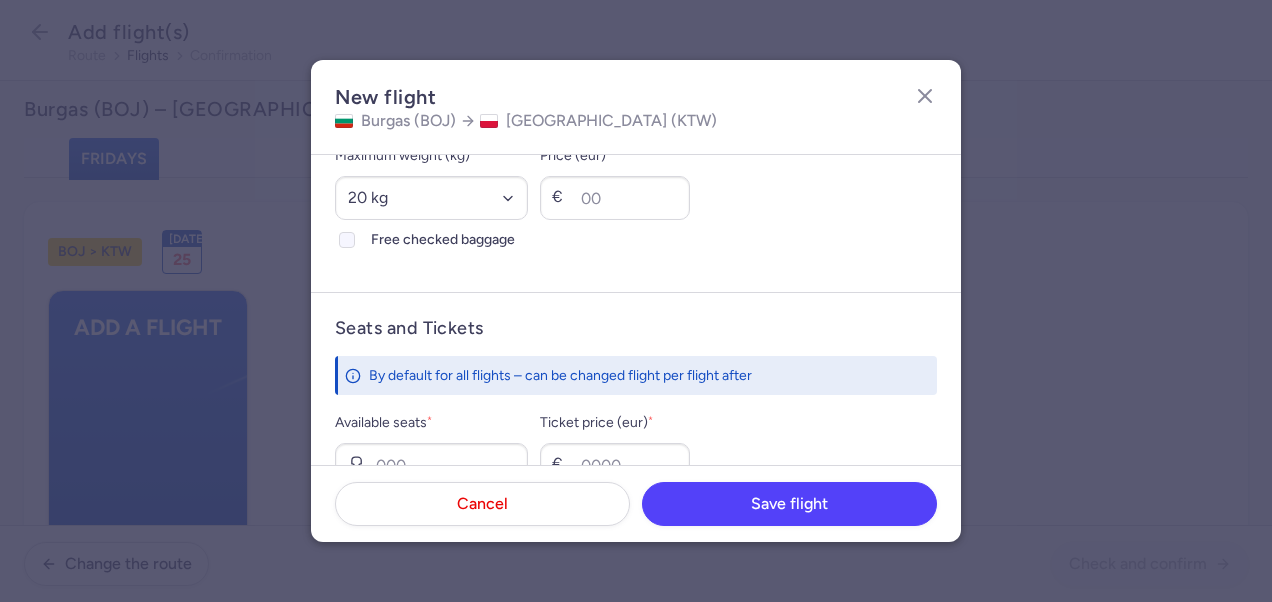 click on "Free checked baggage" 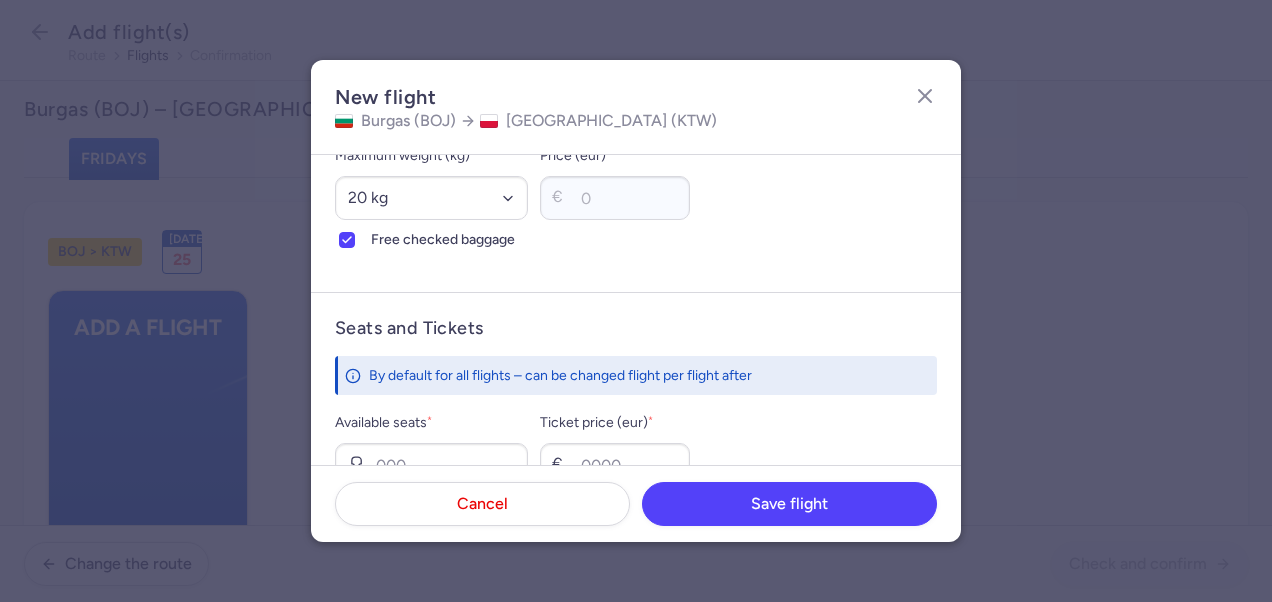 scroll, scrollTop: 700, scrollLeft: 0, axis: vertical 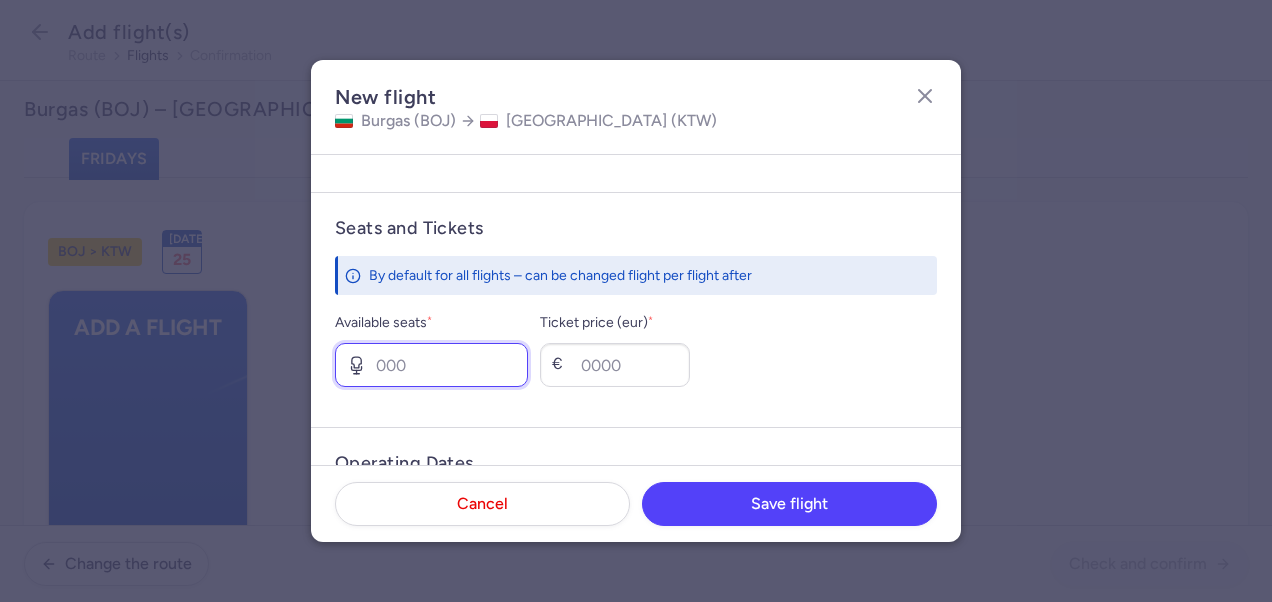 click on "Available seats  *" at bounding box center [431, 365] 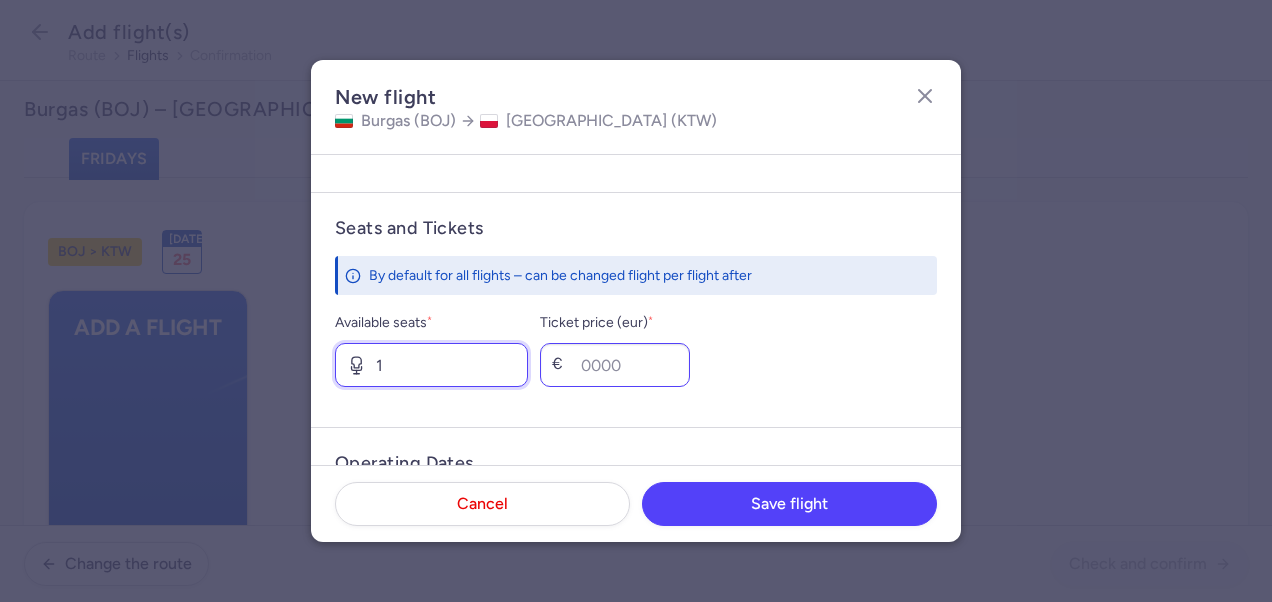 type on "1" 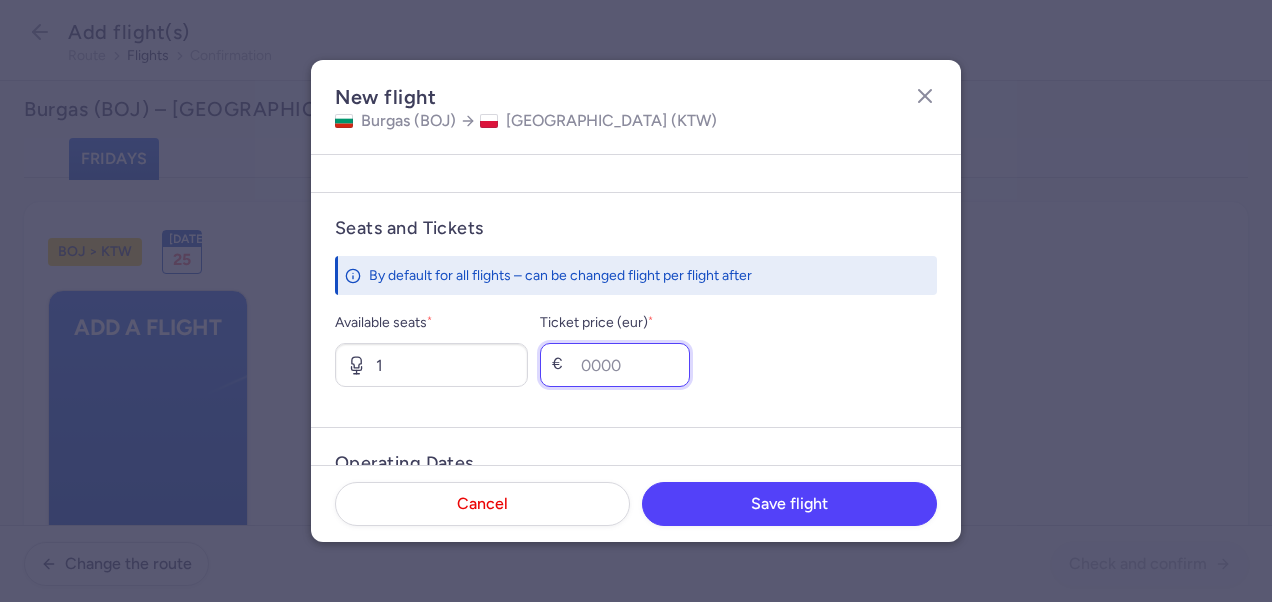 click on "Ticket price (eur)  *" at bounding box center (615, 365) 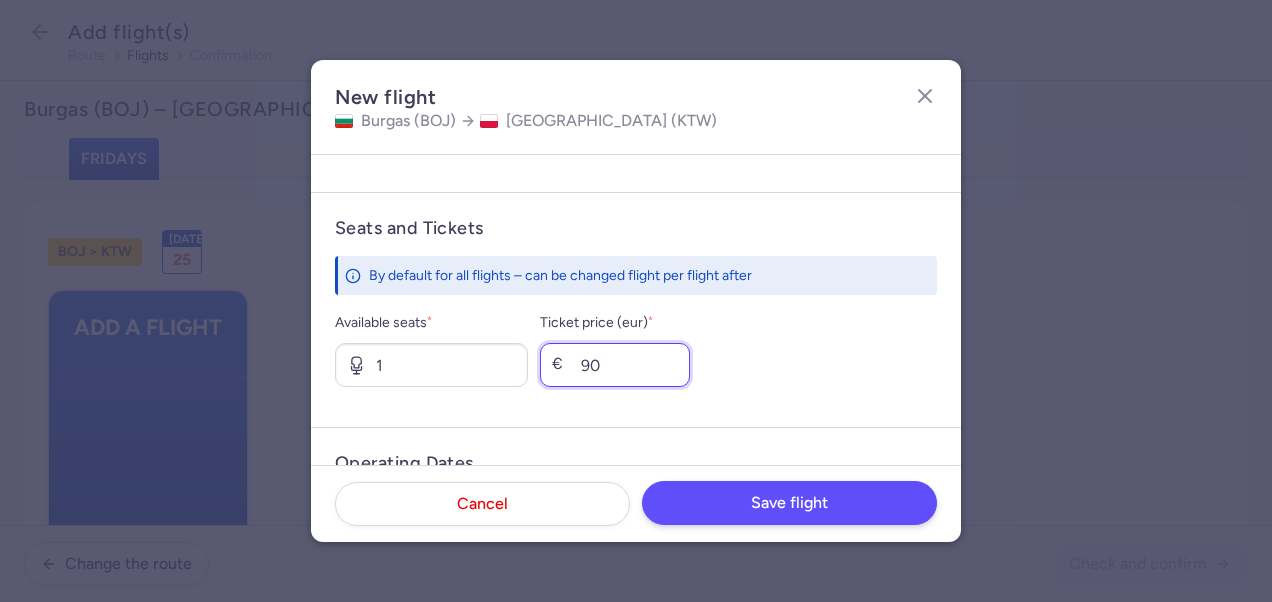 type on "90" 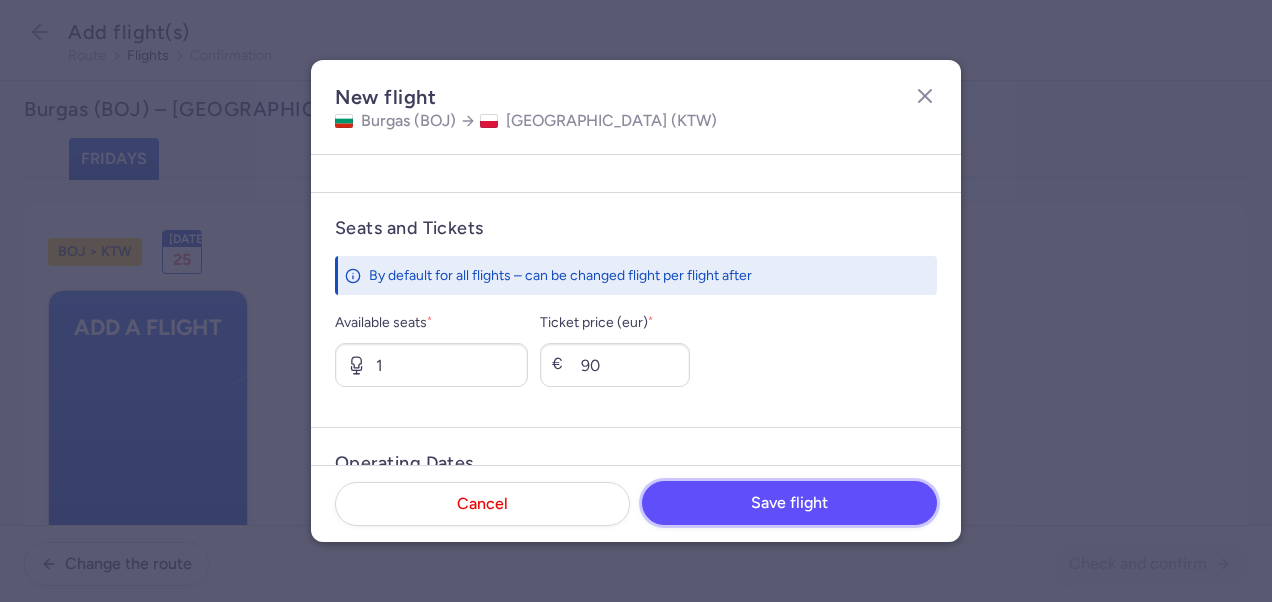 click on "Save flight" at bounding box center (789, 503) 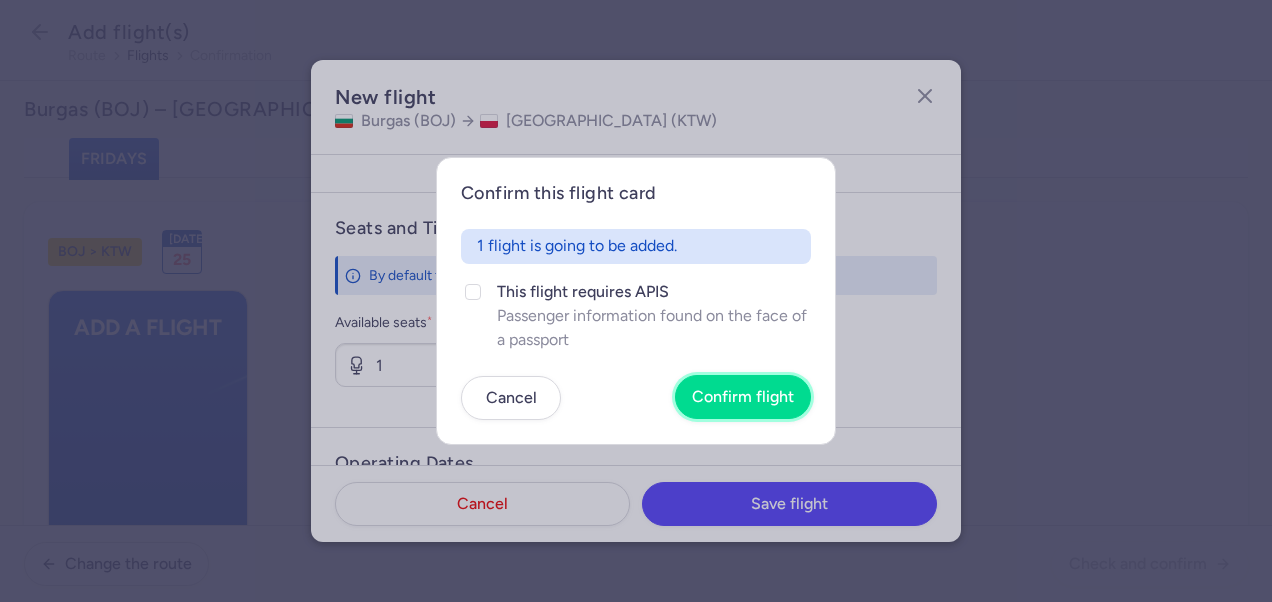 click on "Confirm flight" at bounding box center [743, 397] 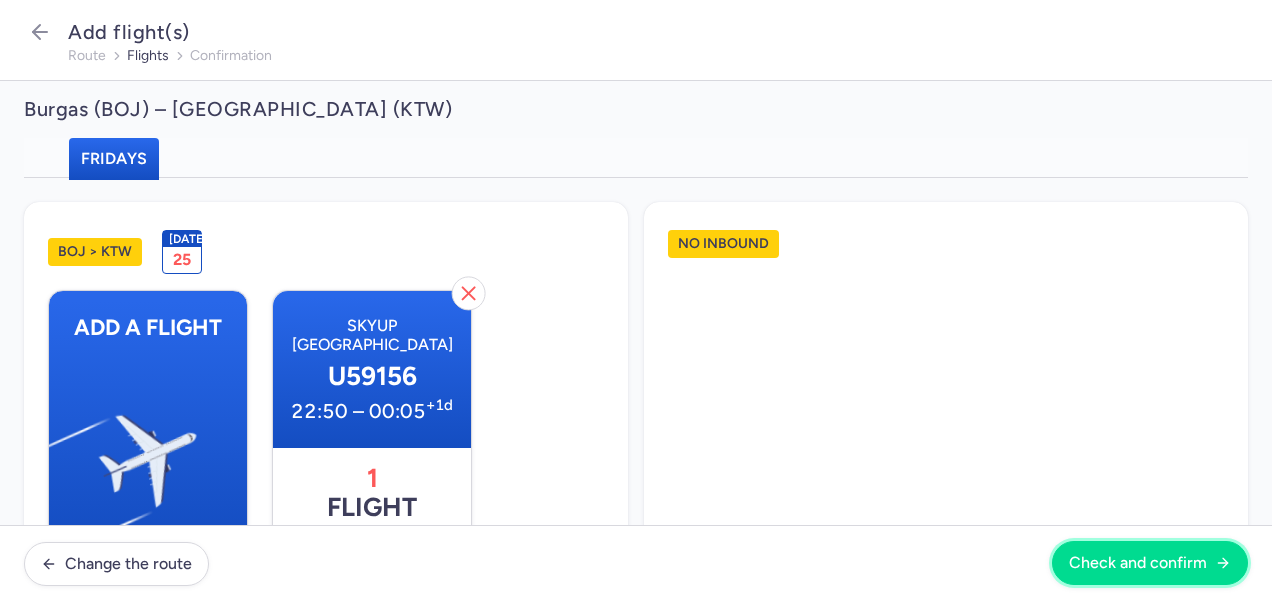 click on "Check and confirm" at bounding box center [1138, 563] 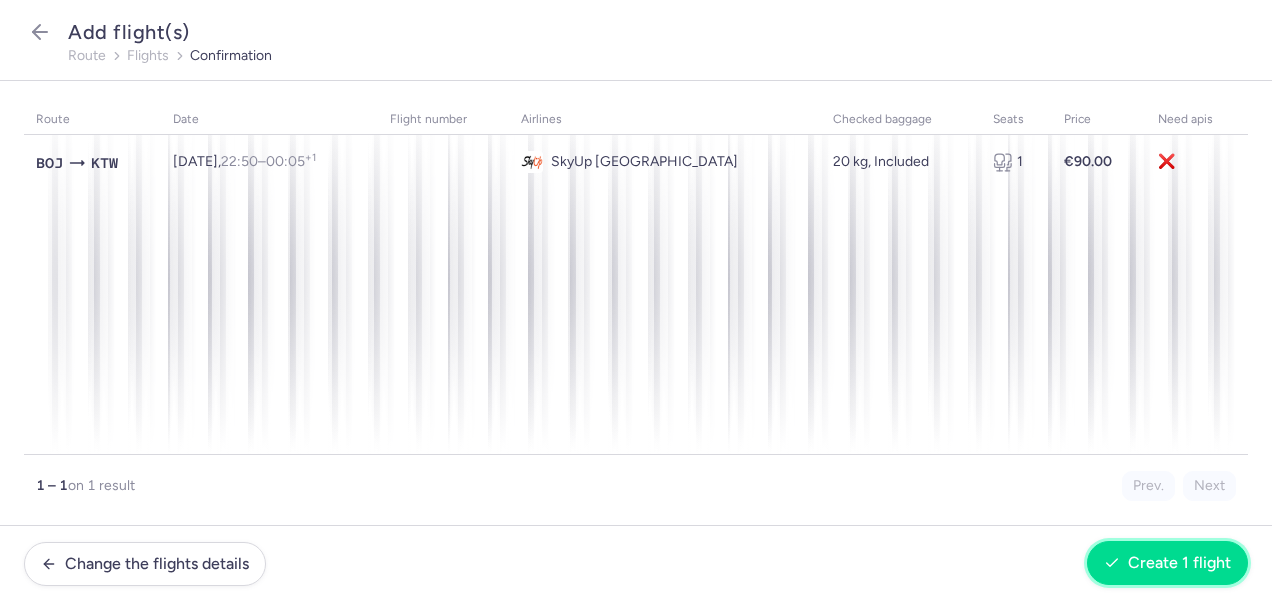 click on "Create 1 flight" at bounding box center [1179, 563] 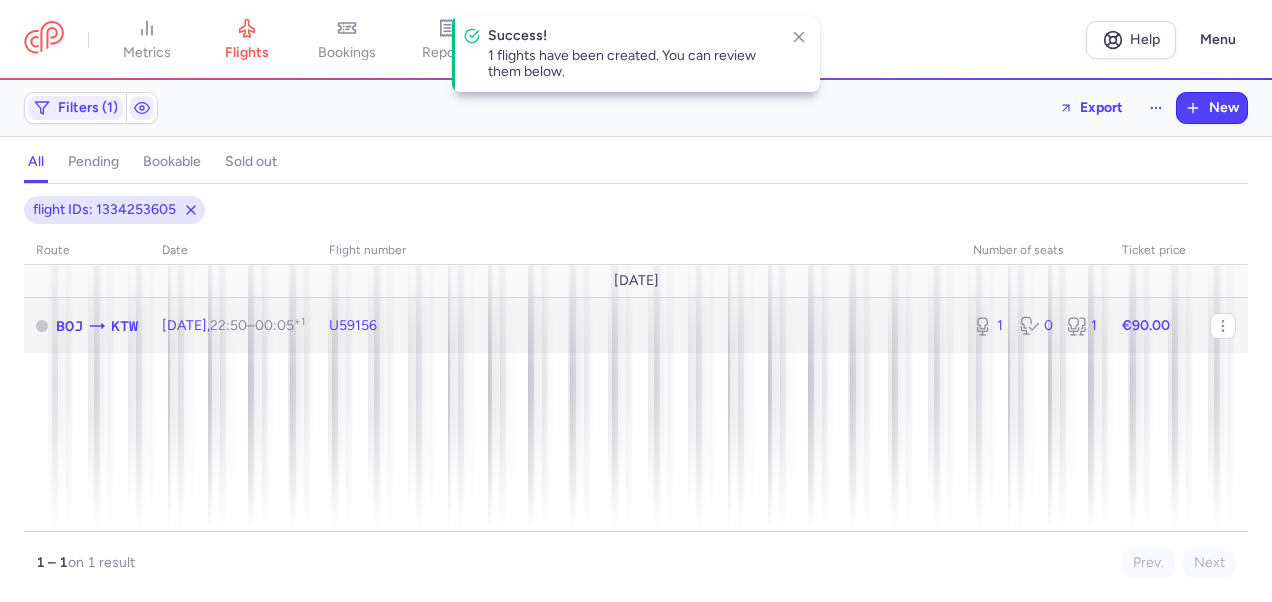 click on "€90.00" 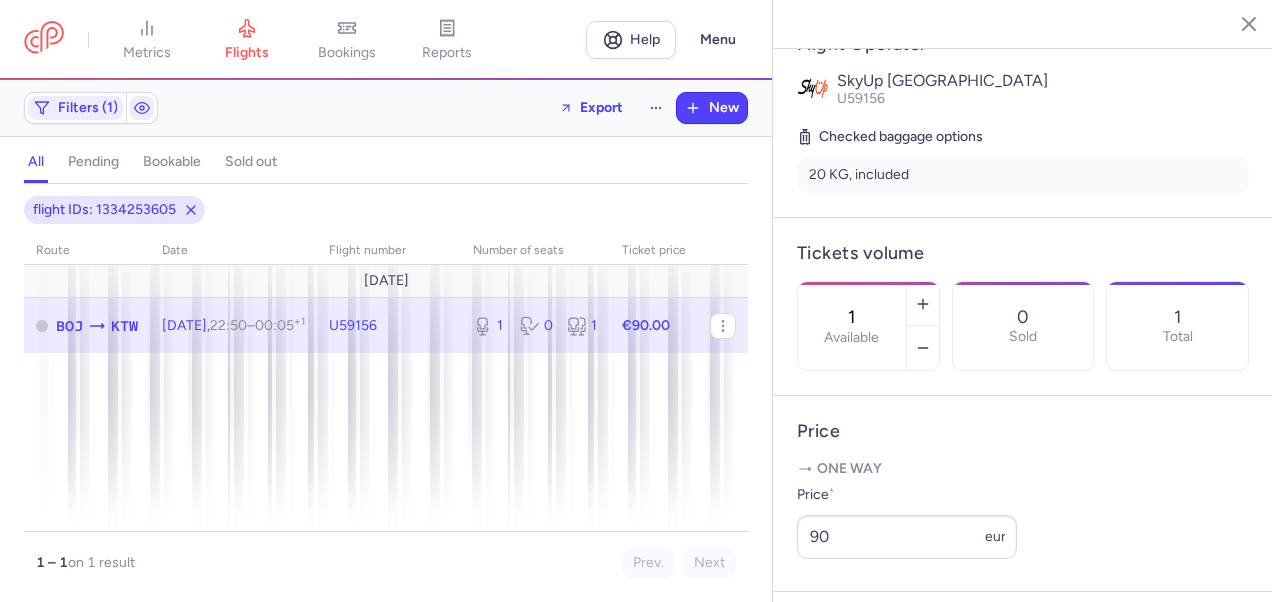 scroll, scrollTop: 775, scrollLeft: 0, axis: vertical 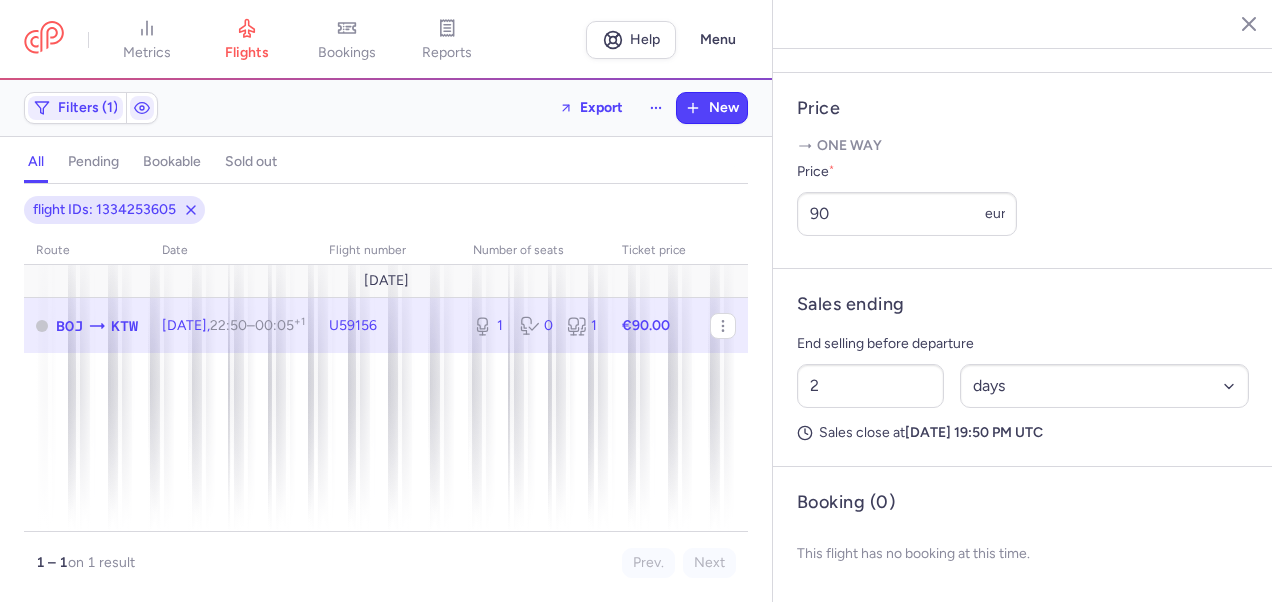 click 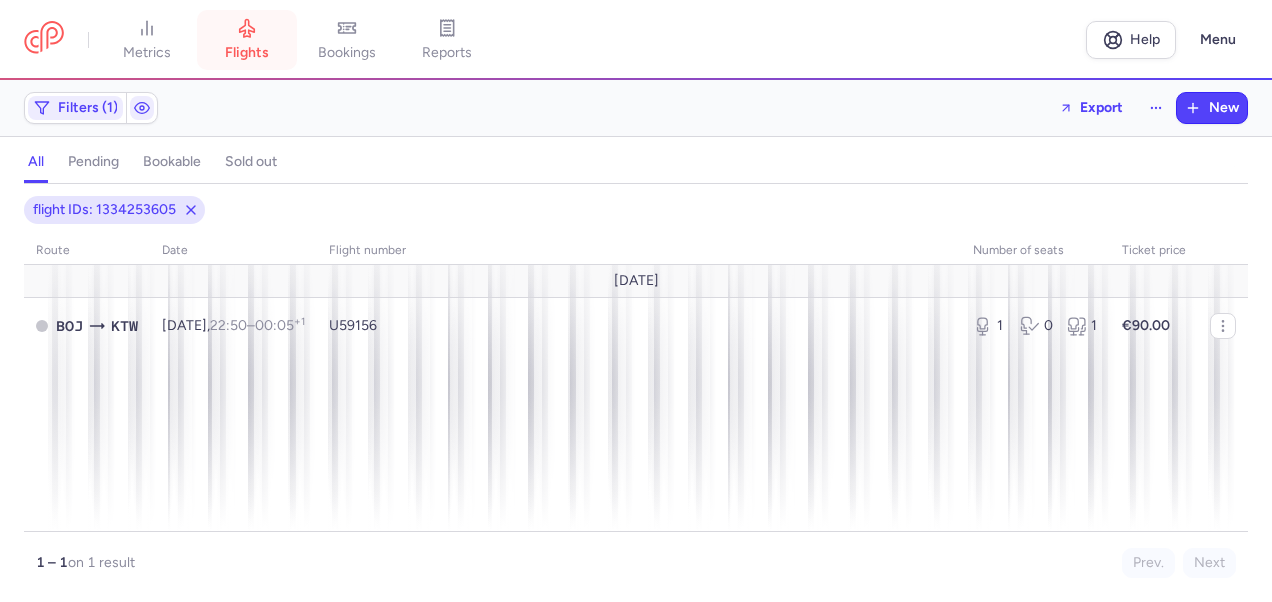 click on "flights" at bounding box center (247, 40) 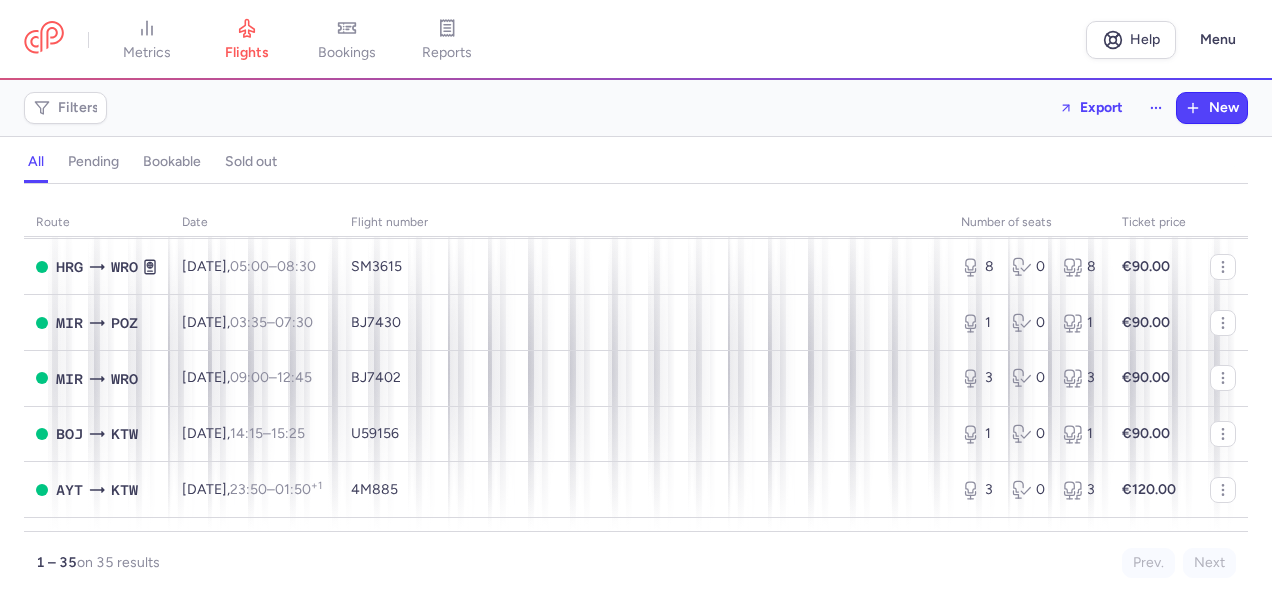 scroll, scrollTop: 800, scrollLeft: 0, axis: vertical 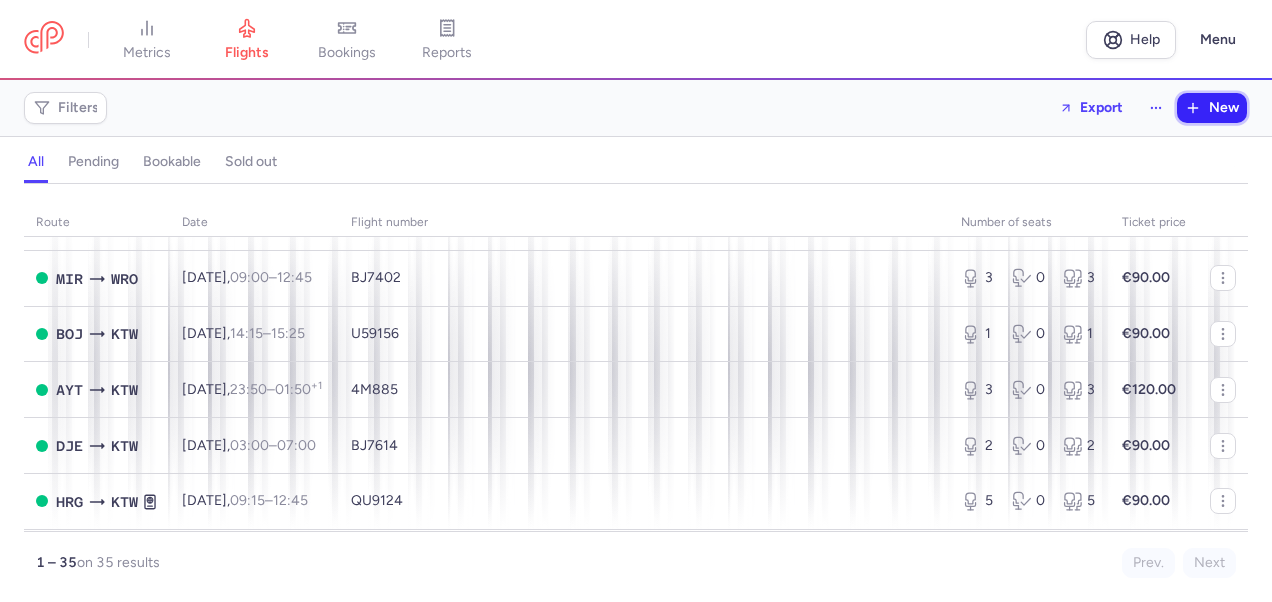 click on "New" at bounding box center (1224, 108) 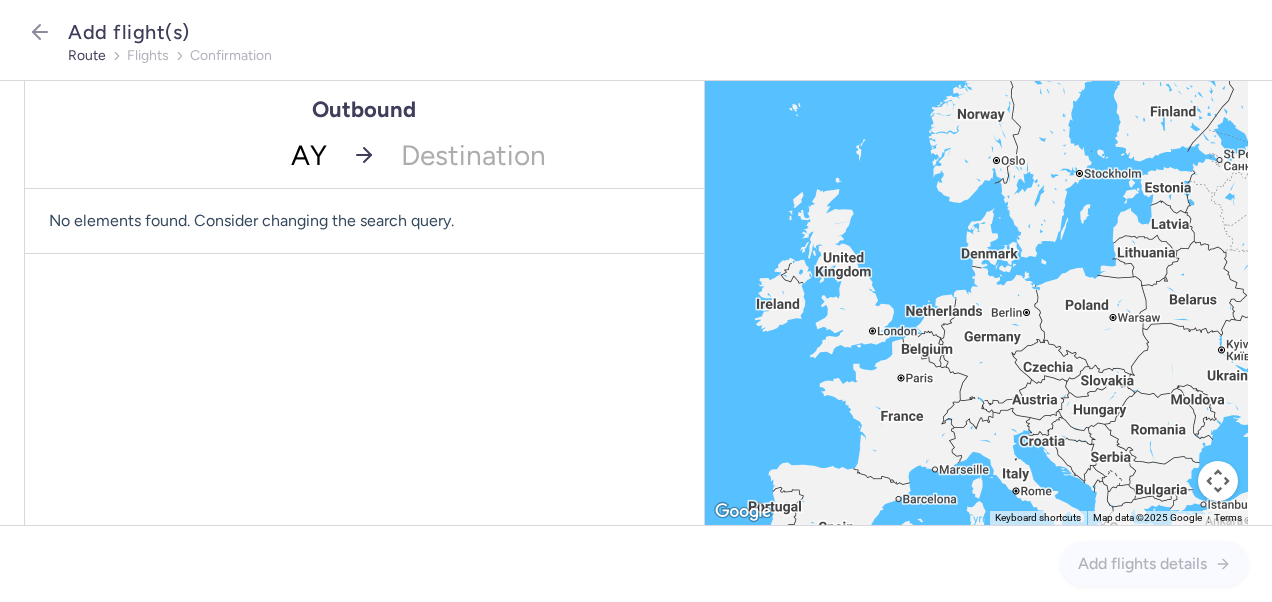 type on "AYT" 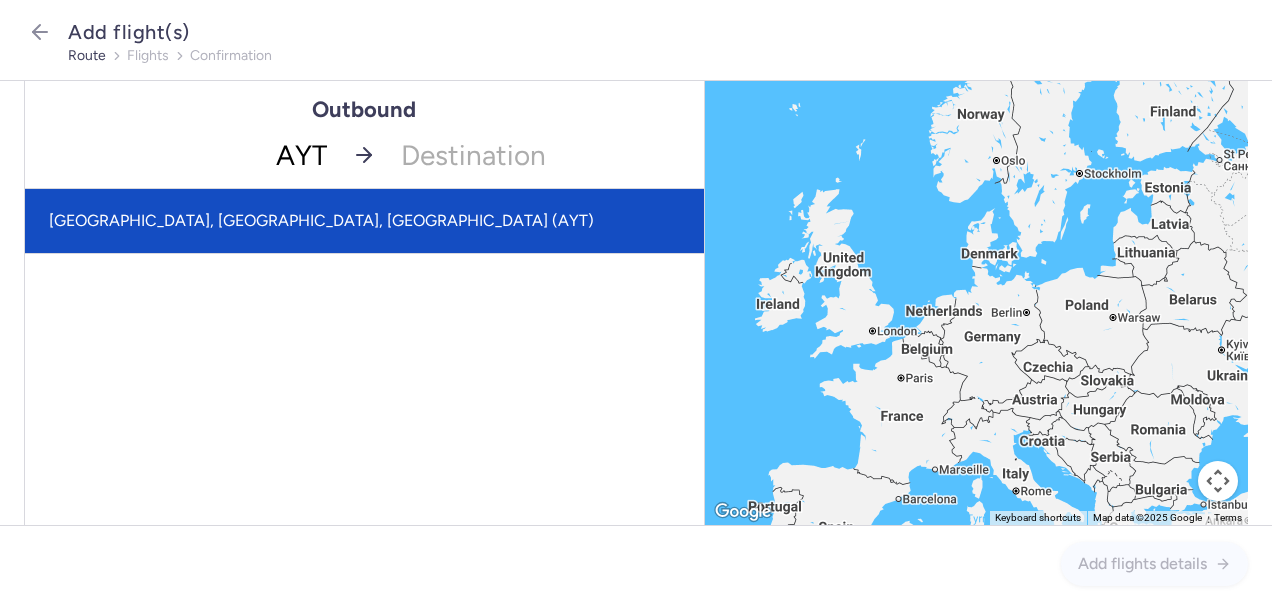 click on "[GEOGRAPHIC_DATA], [GEOGRAPHIC_DATA], [GEOGRAPHIC_DATA] (AYT)" at bounding box center (364, 221) 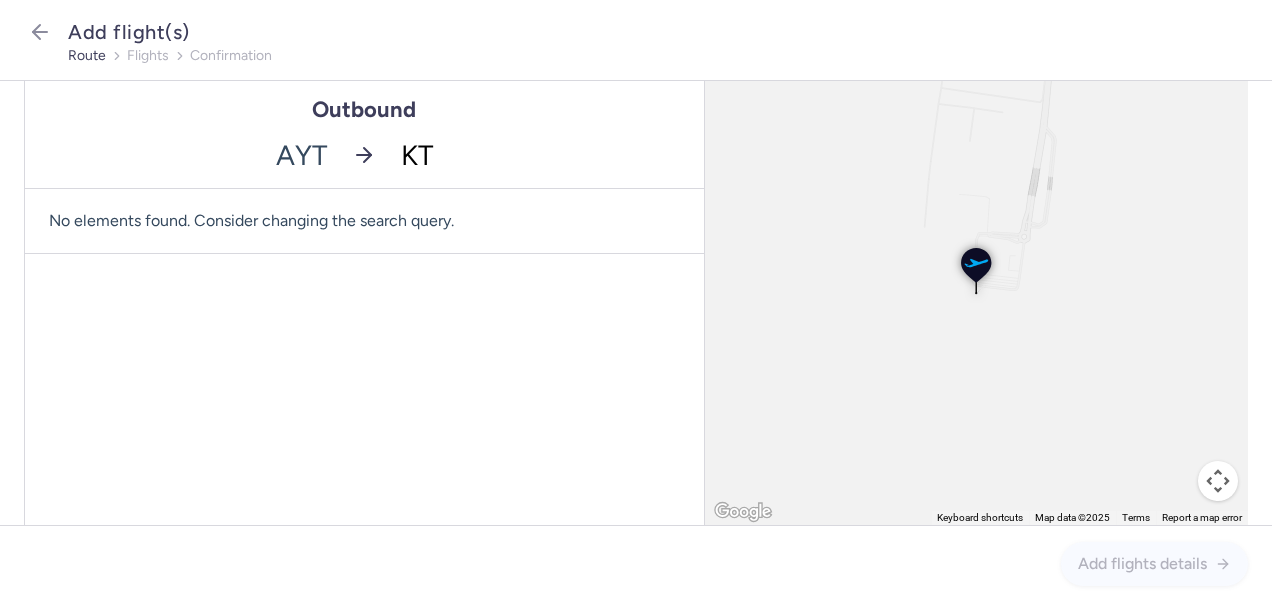 type on "KTW" 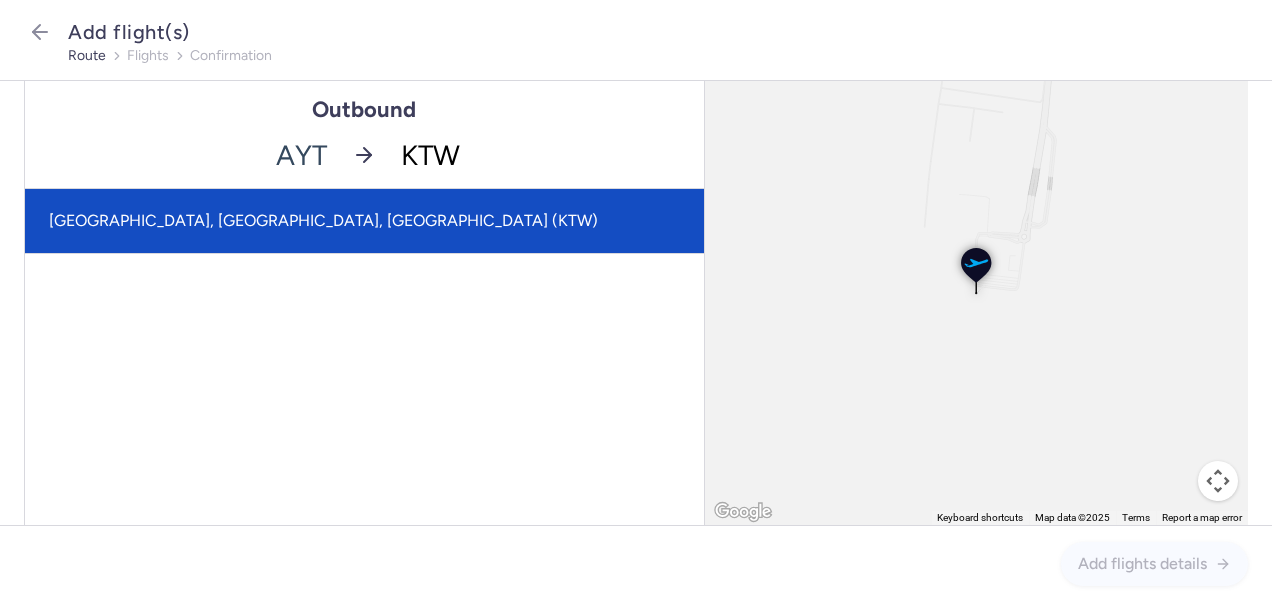 click on "[GEOGRAPHIC_DATA], [GEOGRAPHIC_DATA], [GEOGRAPHIC_DATA] (KTW)" at bounding box center [364, 221] 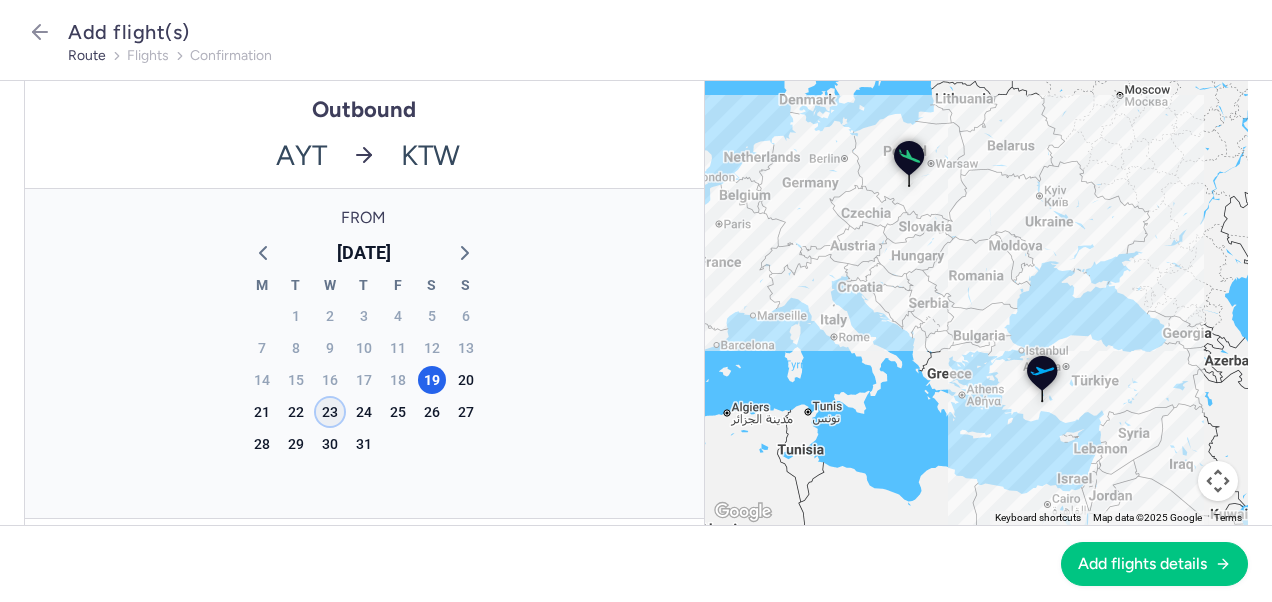 click on "23" 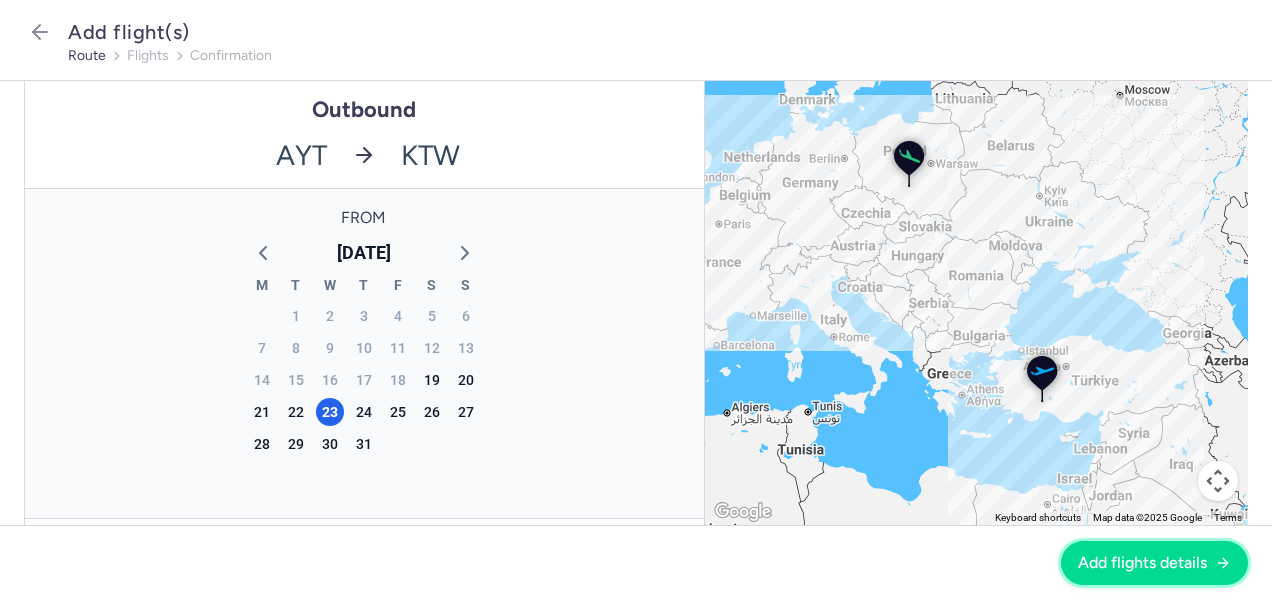 click on "Add flights details" at bounding box center (1142, 563) 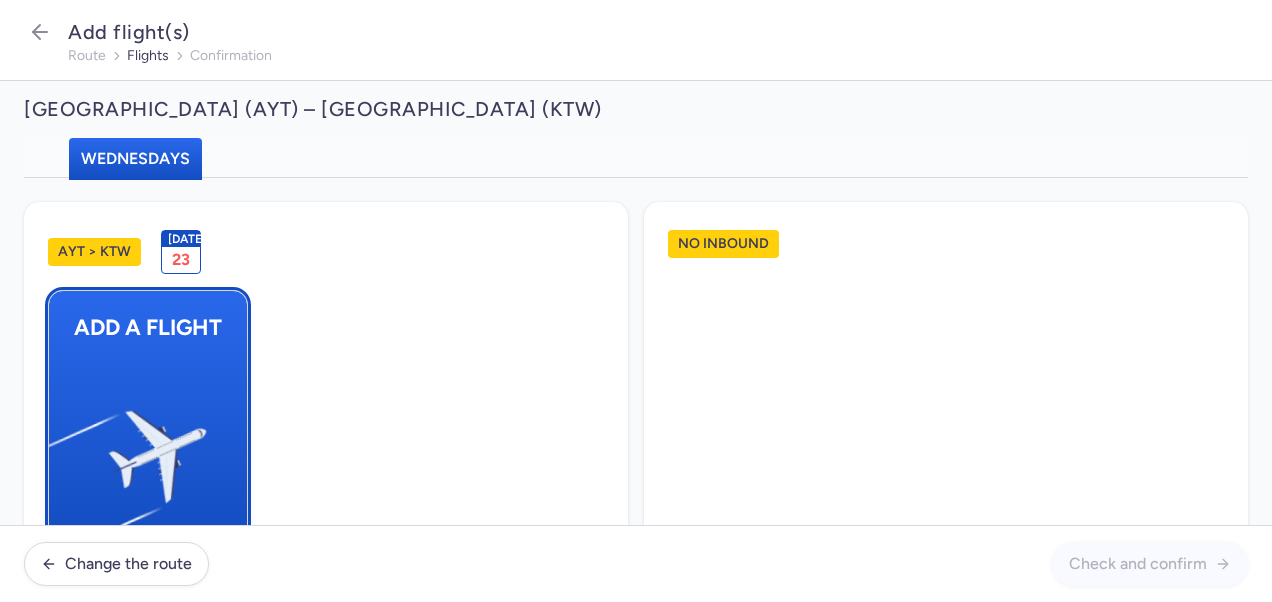click at bounding box center [59, 448] 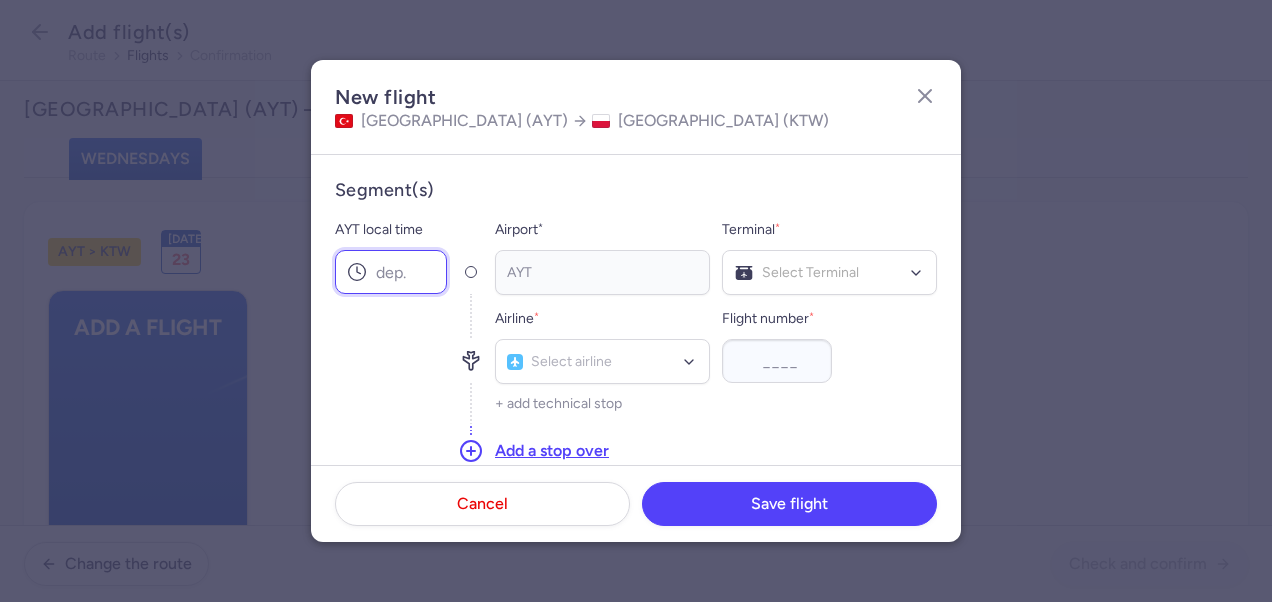 click on "AYT local time" at bounding box center [391, 272] 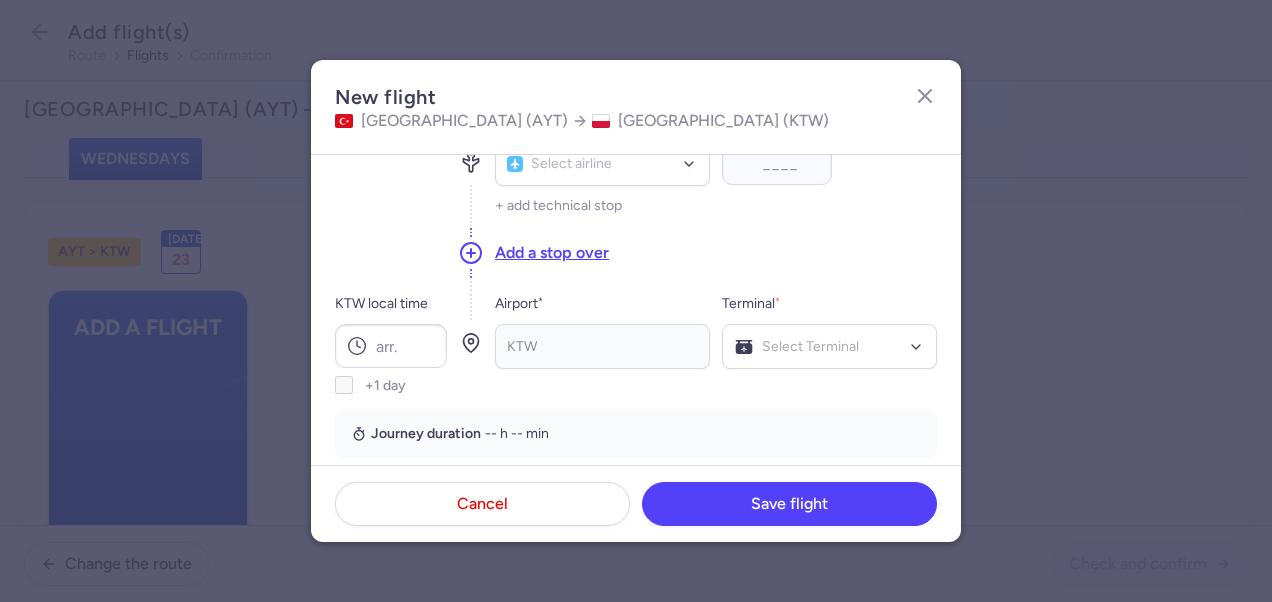 scroll, scrollTop: 200, scrollLeft: 0, axis: vertical 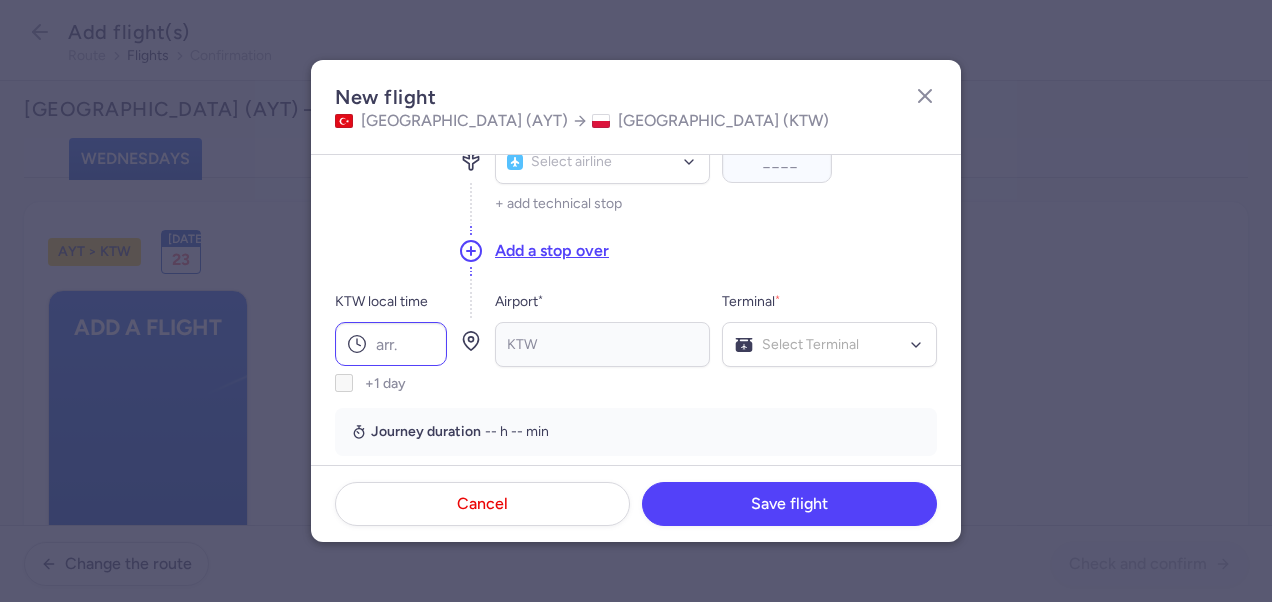 type on "23:05" 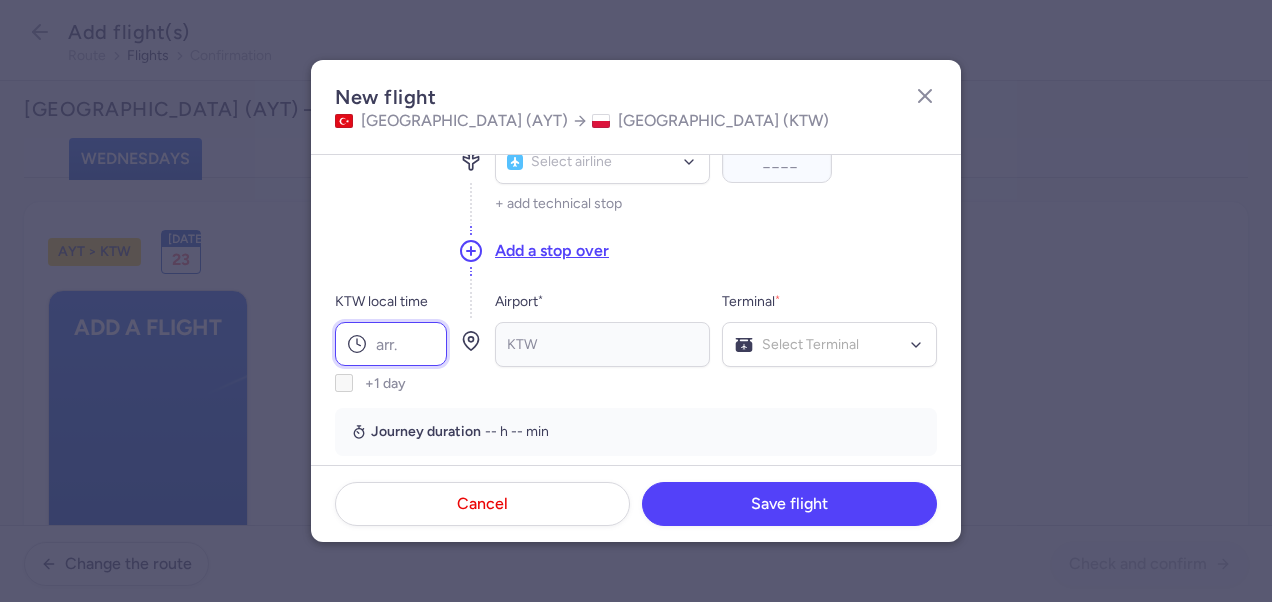 click on "KTW local time" at bounding box center (391, 344) 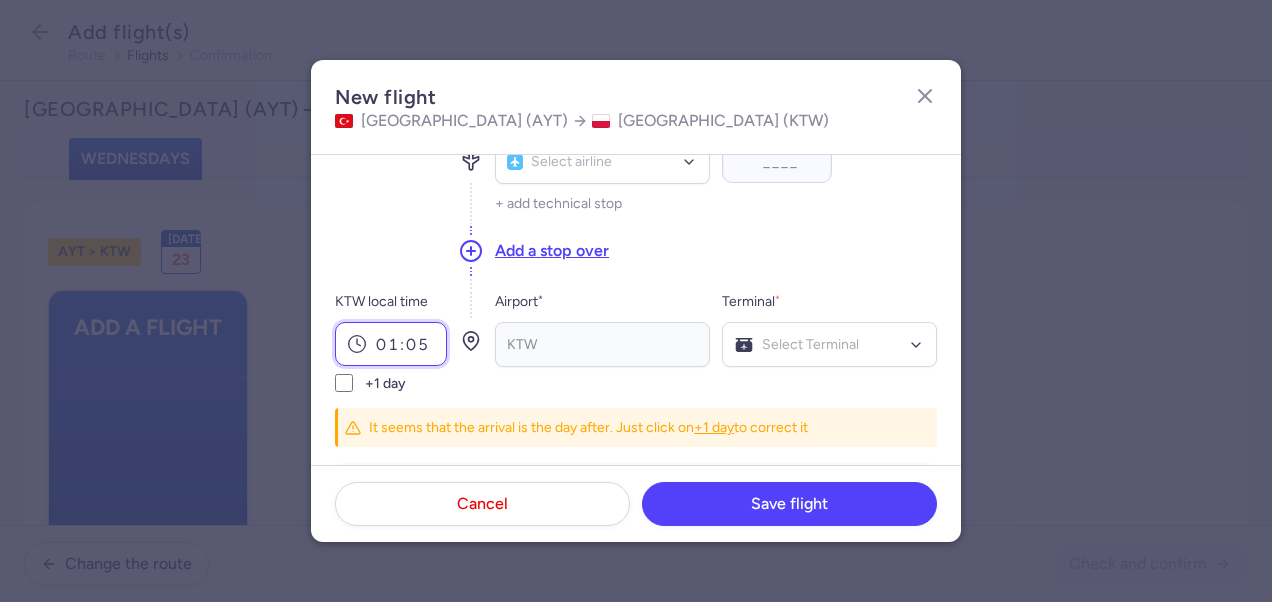 type on "01:05" 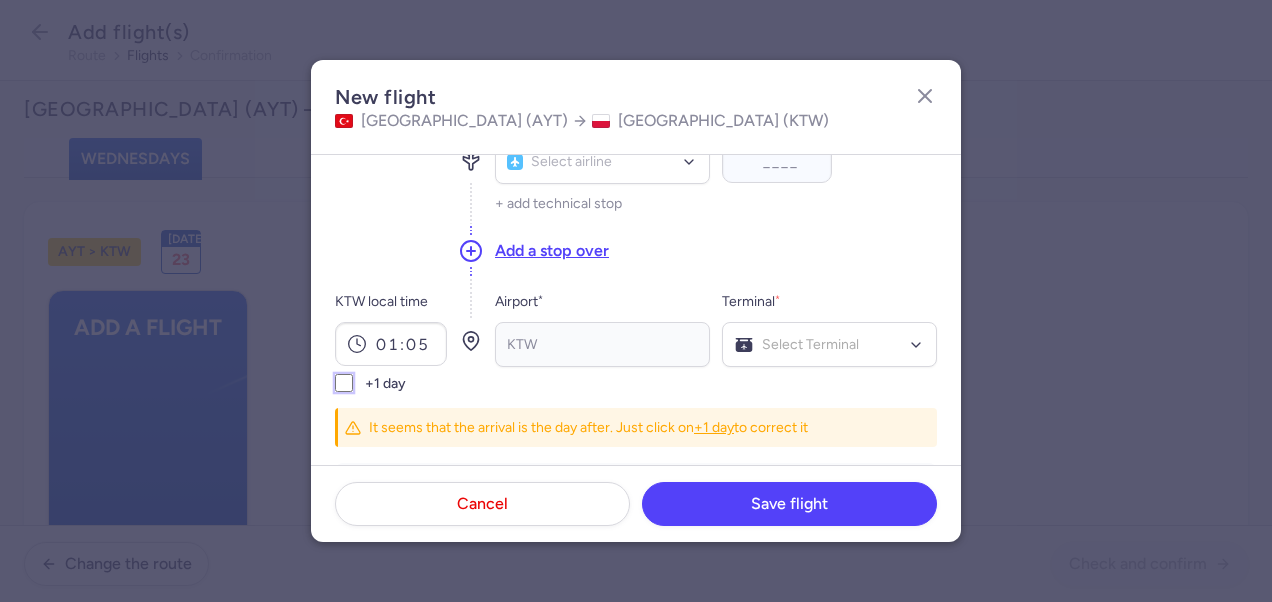 click on "+1 day" at bounding box center (344, 383) 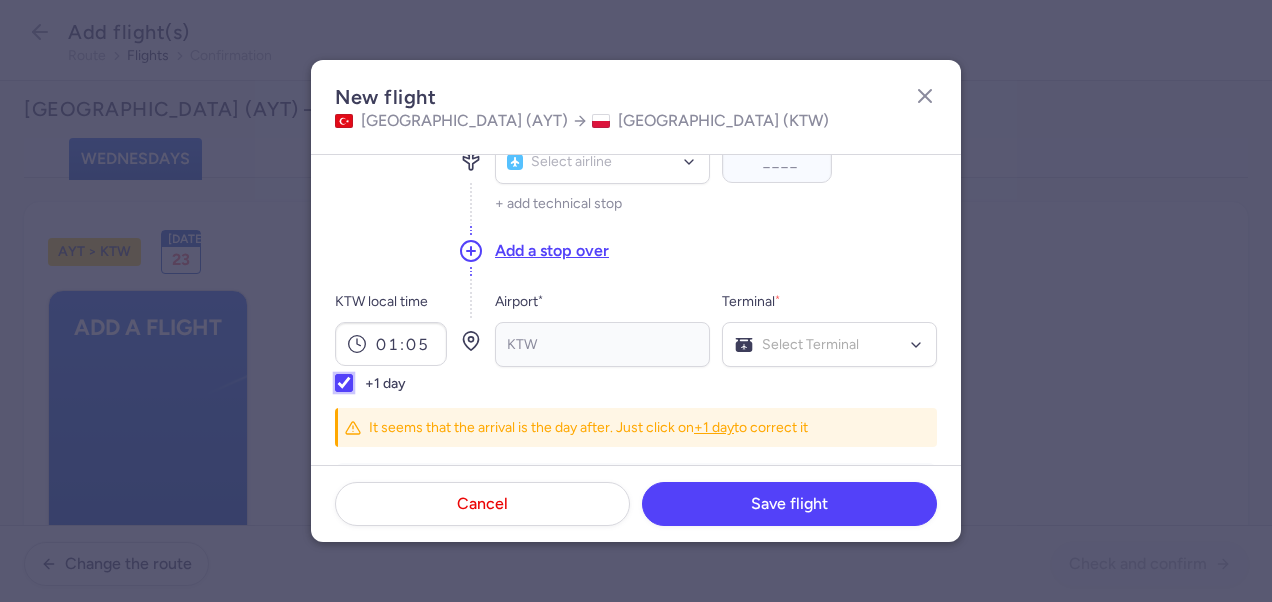 checkbox on "true" 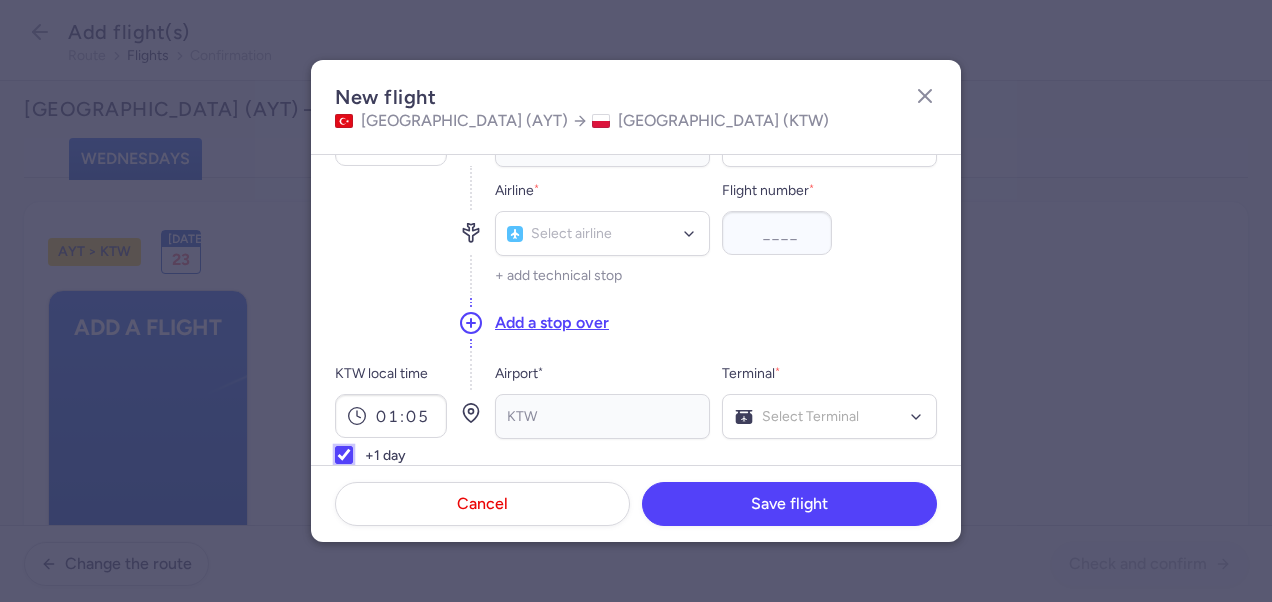 scroll, scrollTop: 100, scrollLeft: 0, axis: vertical 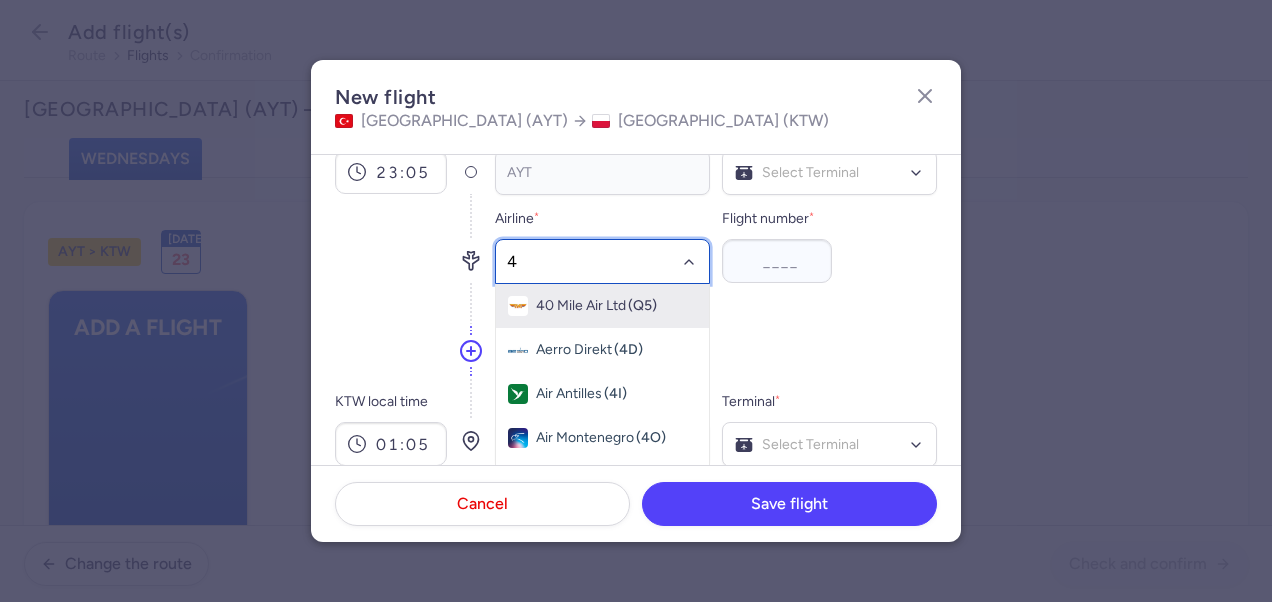 type on "4M" 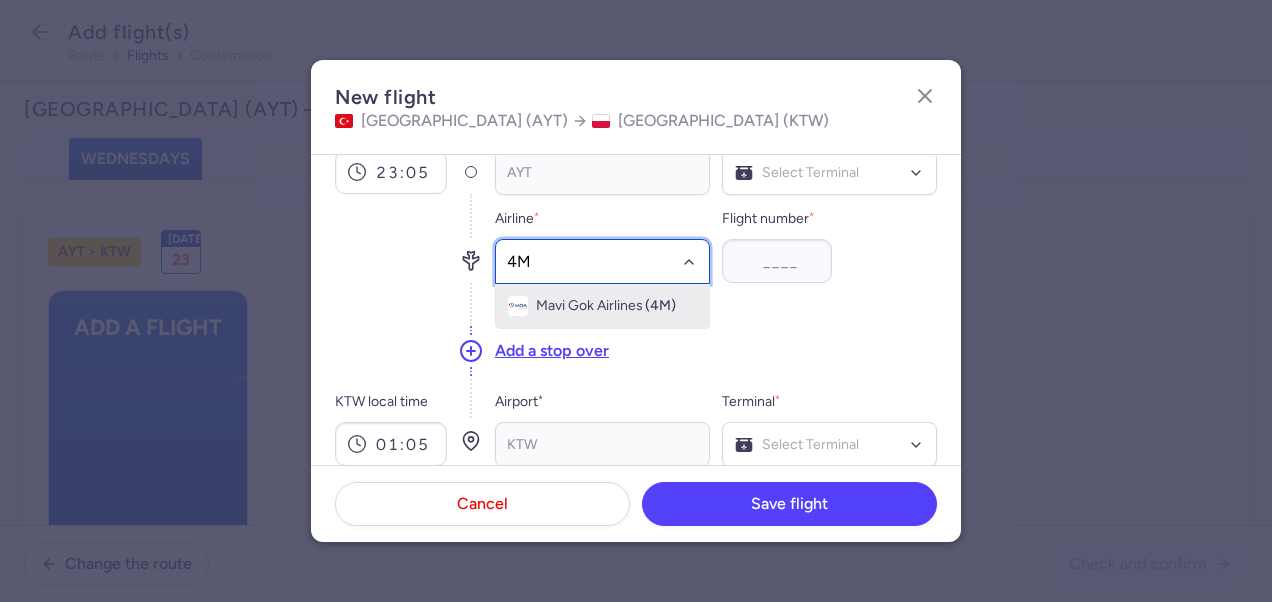 click on "Mavi Gok Airlines" at bounding box center [589, 306] 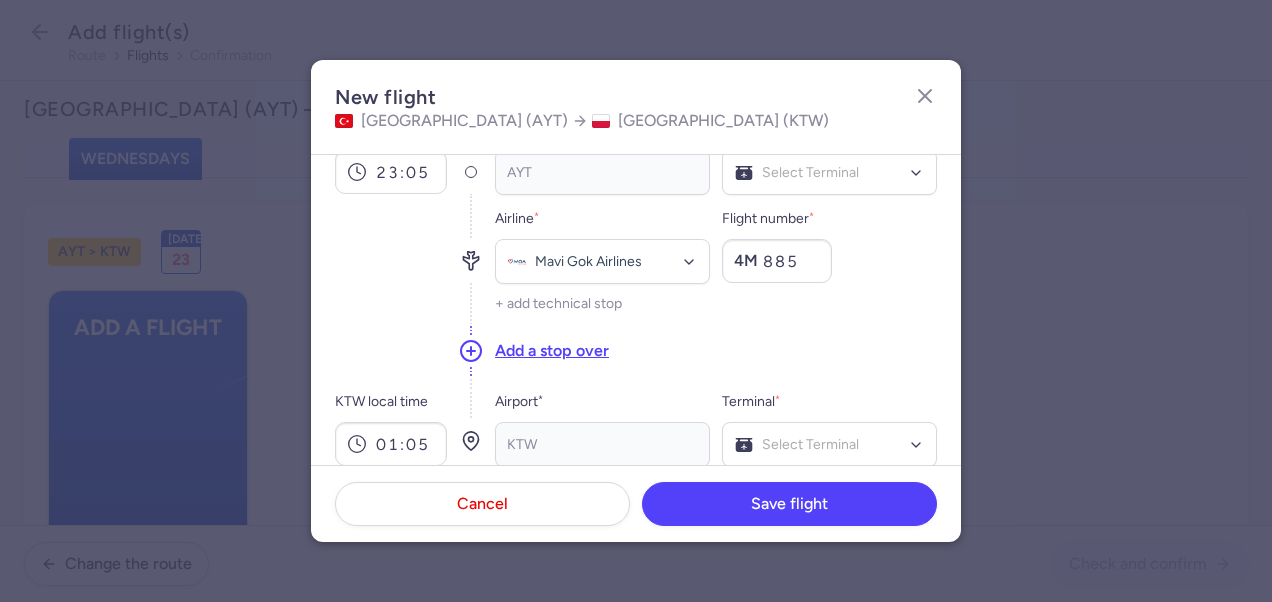 type on "885" 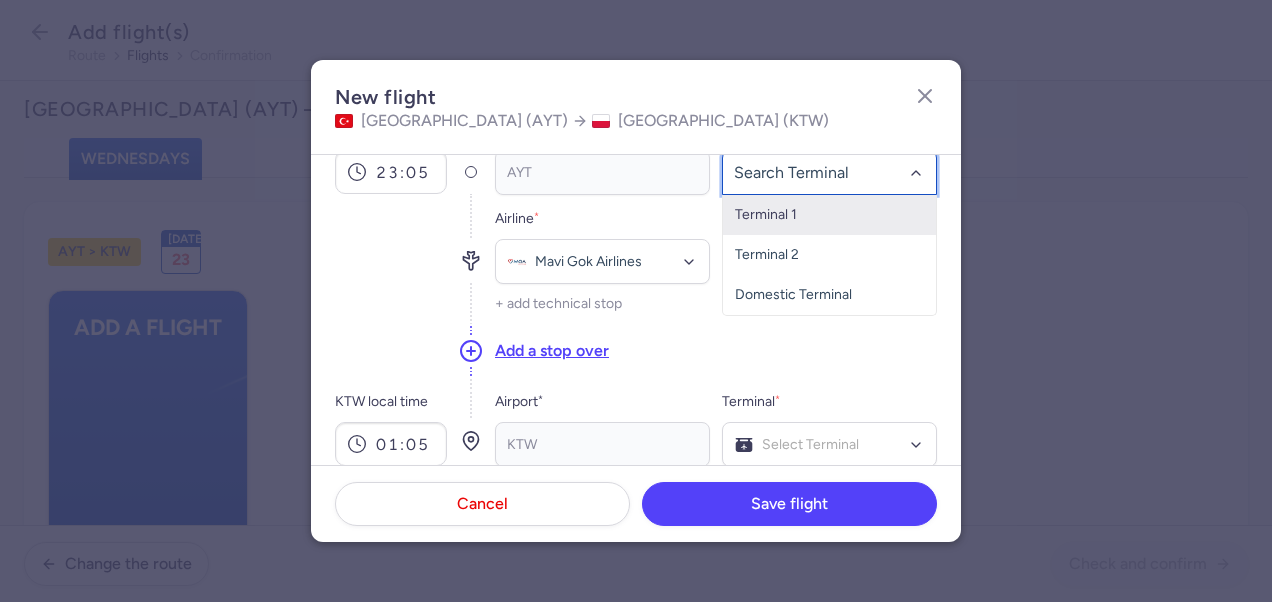 click on "Terminal 1" at bounding box center [829, 215] 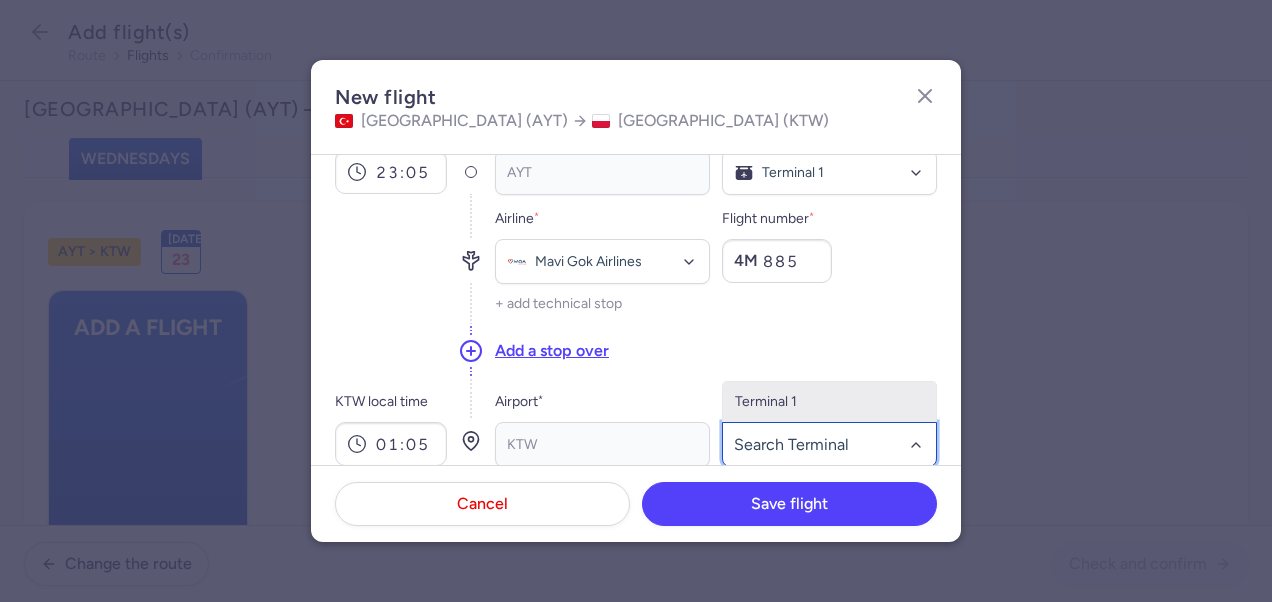 click on "Terminal 1" at bounding box center [829, 402] 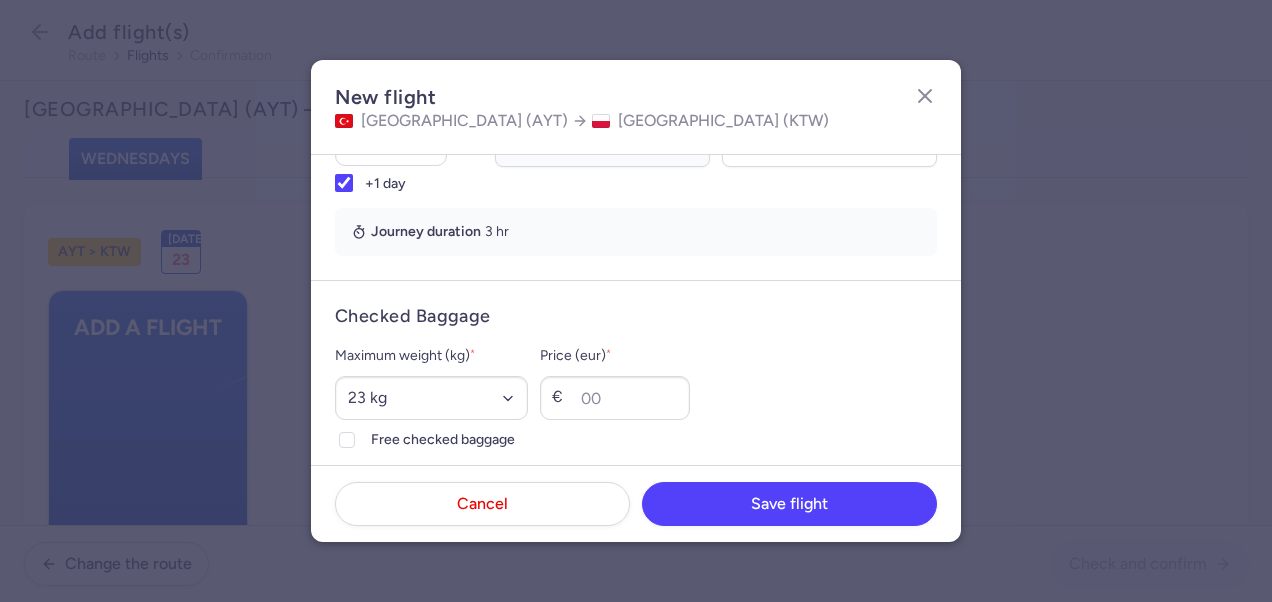 scroll, scrollTop: 500, scrollLeft: 0, axis: vertical 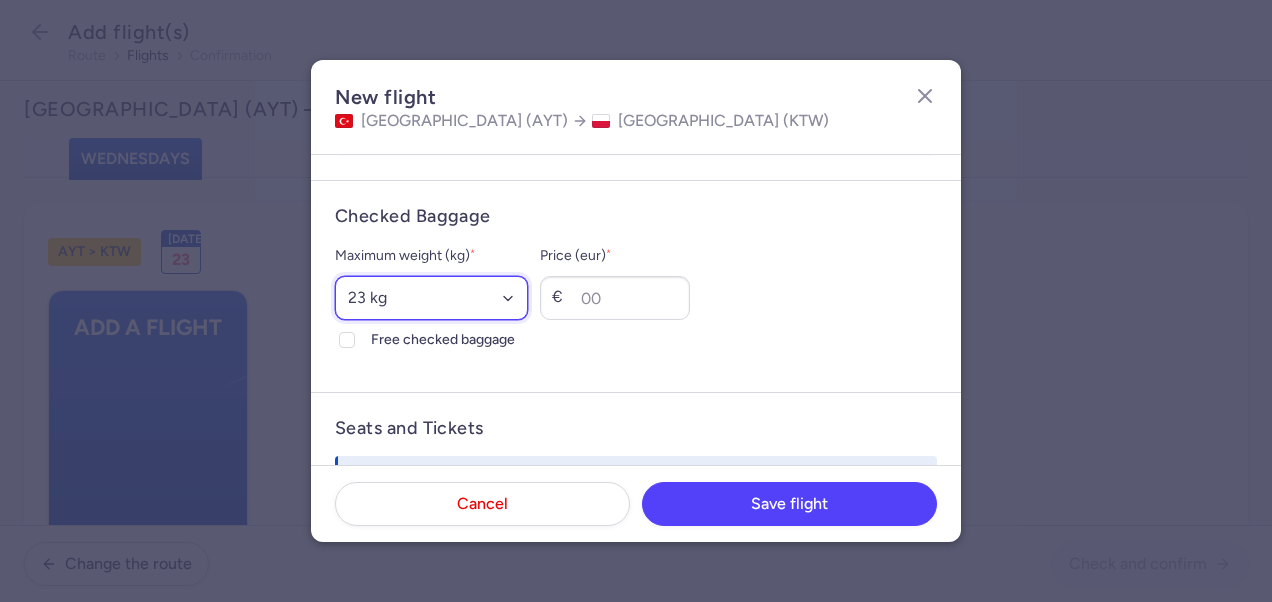 click on "Select an option 15 kg 16 kg 17 kg 18 kg 19 kg 20 kg 21 kg 22 kg 23 kg 24 kg 25 kg 26 kg 27 kg 28 kg 29 kg 30 kg 31 kg 32 kg 33 kg 34 kg 35 kg" at bounding box center (431, 298) 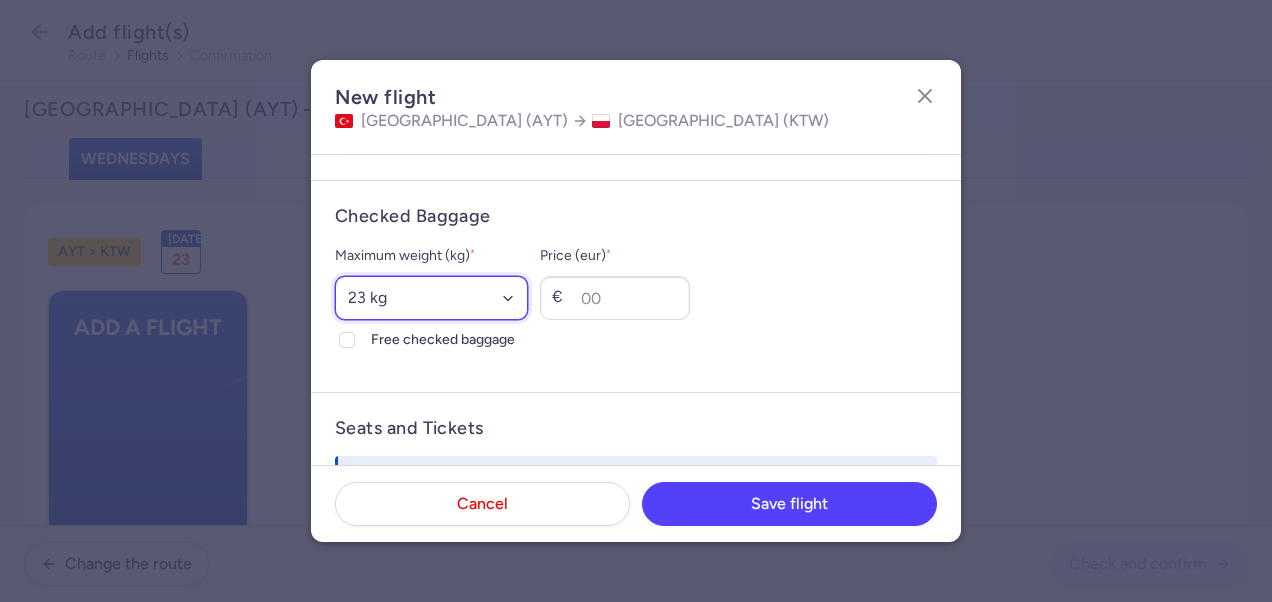 select on "20" 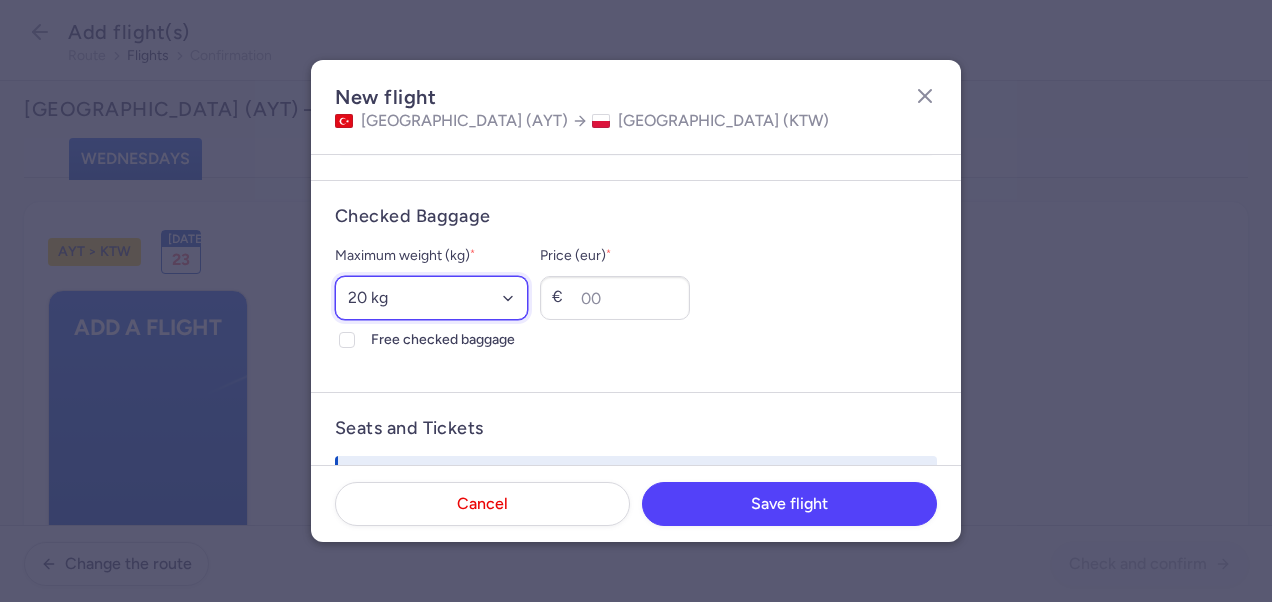 click on "Select an option 15 kg 16 kg 17 kg 18 kg 19 kg 20 kg 21 kg 22 kg 23 kg 24 kg 25 kg 26 kg 27 kg 28 kg 29 kg 30 kg 31 kg 32 kg 33 kg 34 kg 35 kg" at bounding box center (431, 298) 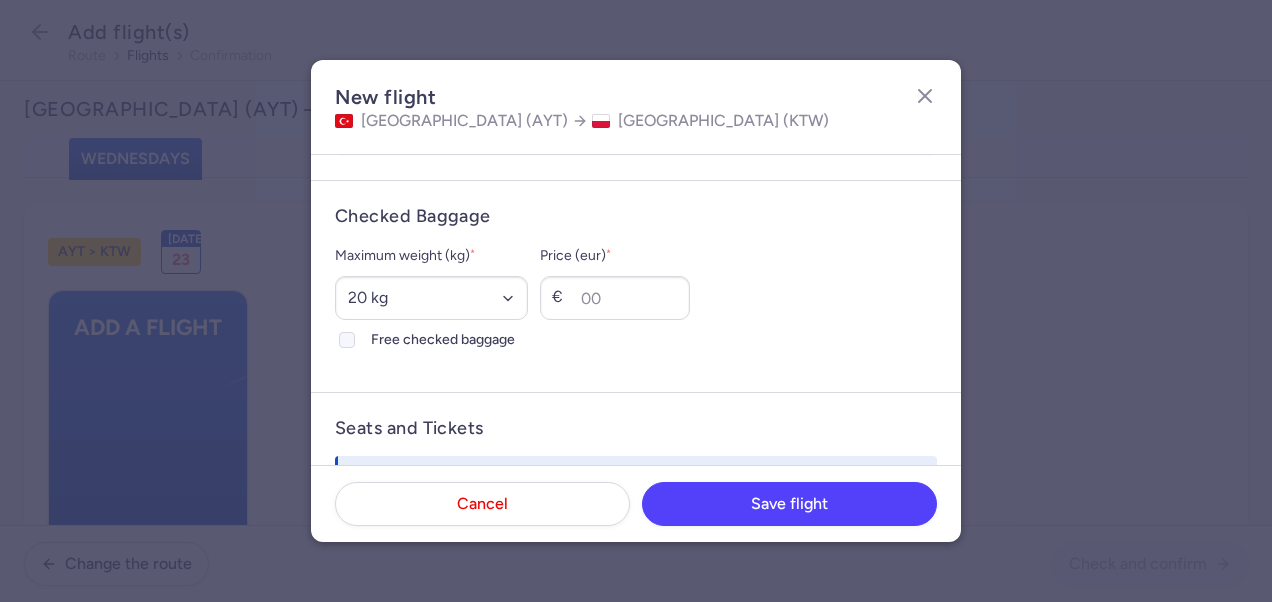 click on "Free checked baggage" 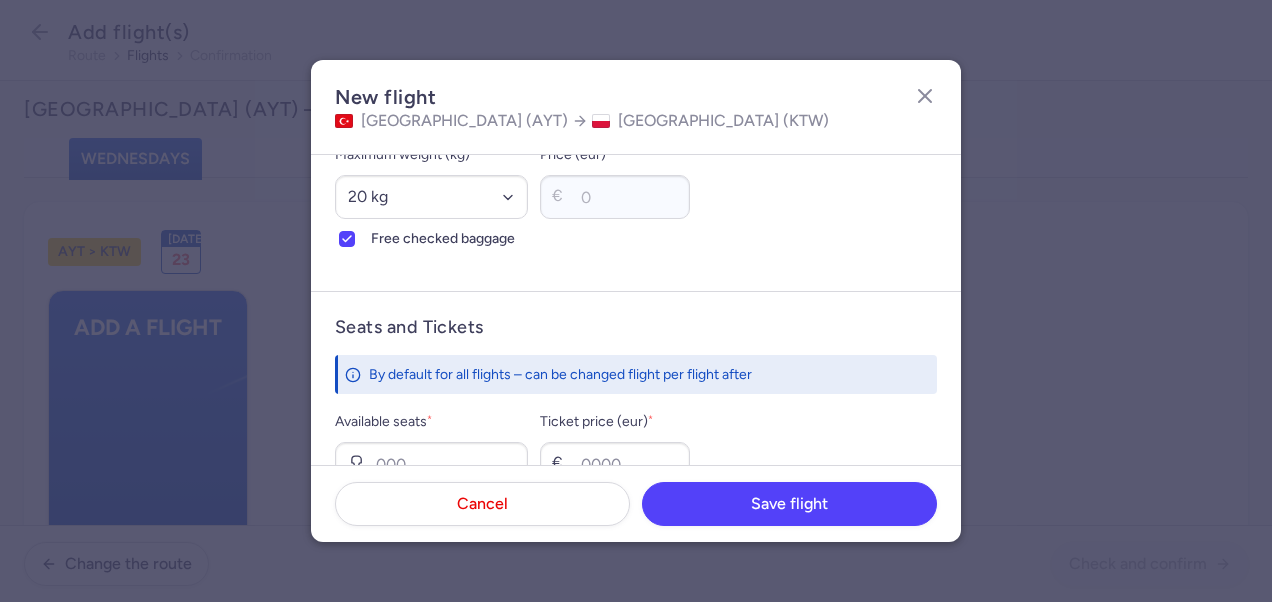 scroll, scrollTop: 700, scrollLeft: 0, axis: vertical 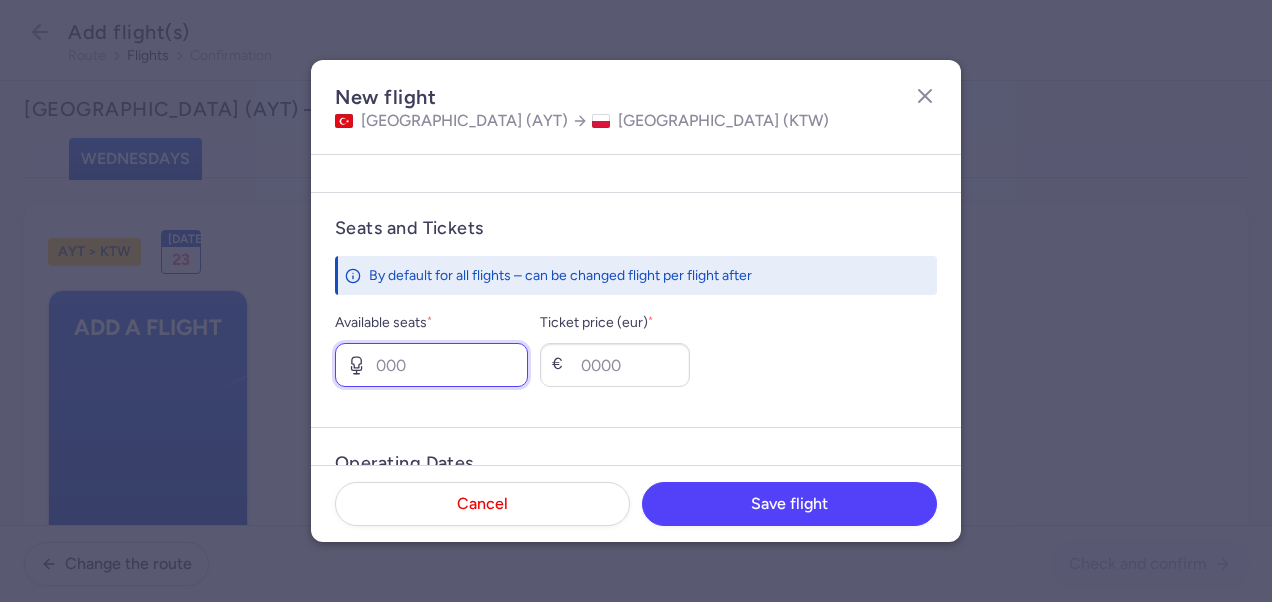 click on "Available seats  *" at bounding box center (431, 365) 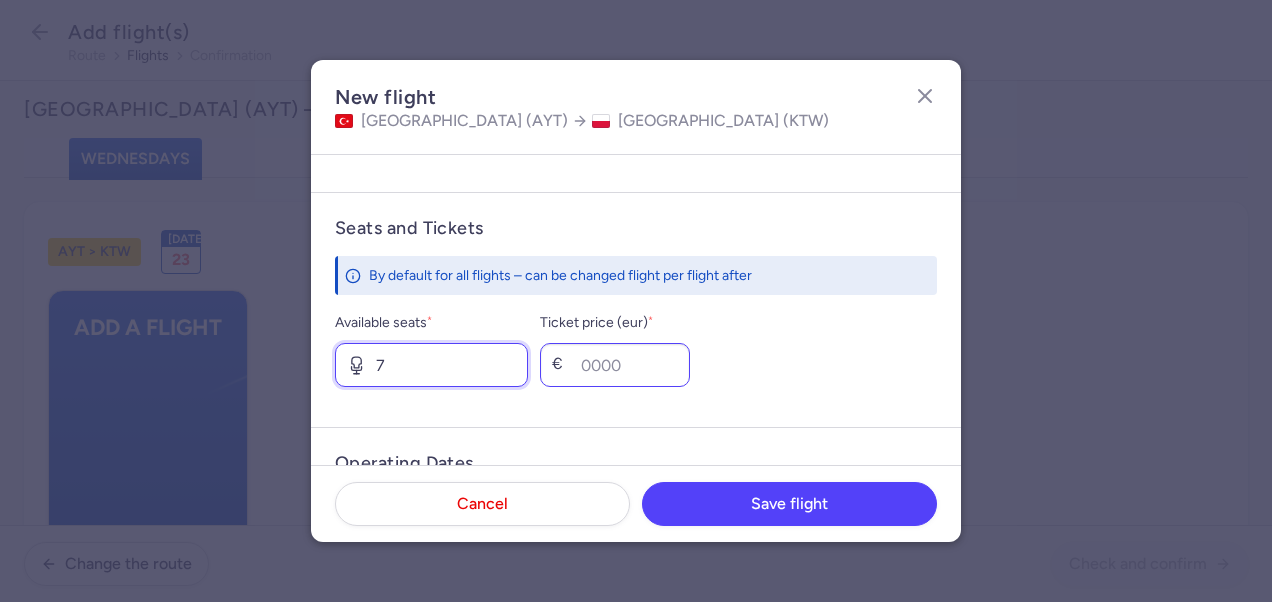 type on "7" 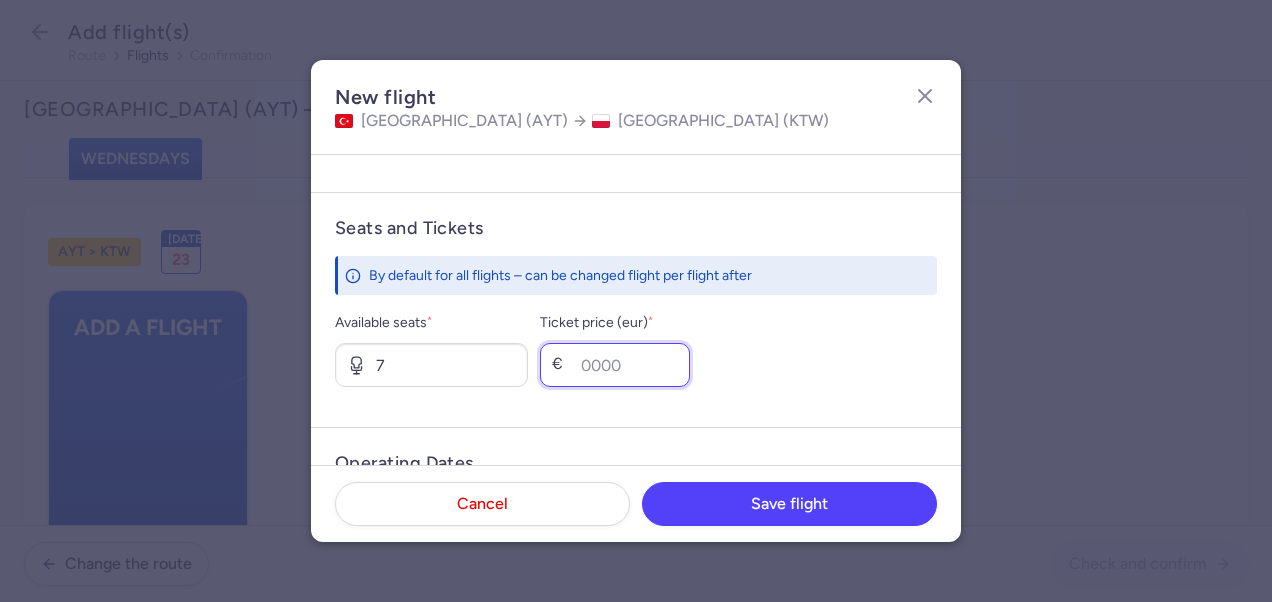 click on "Ticket price (eur)  *" at bounding box center (615, 365) 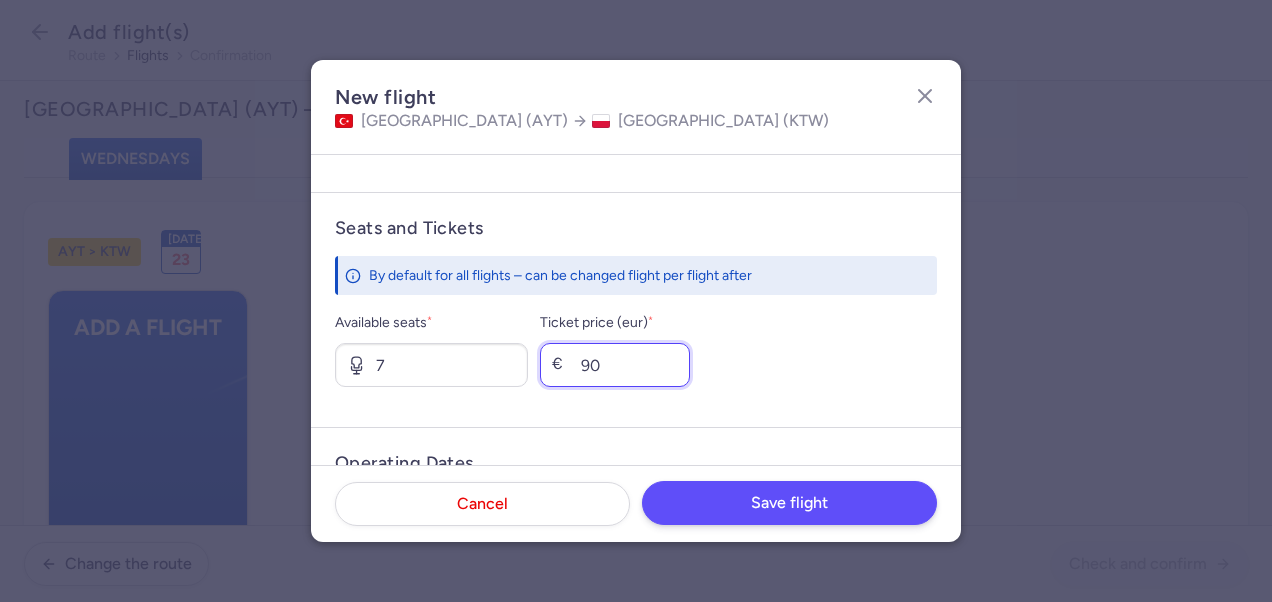 type on "90" 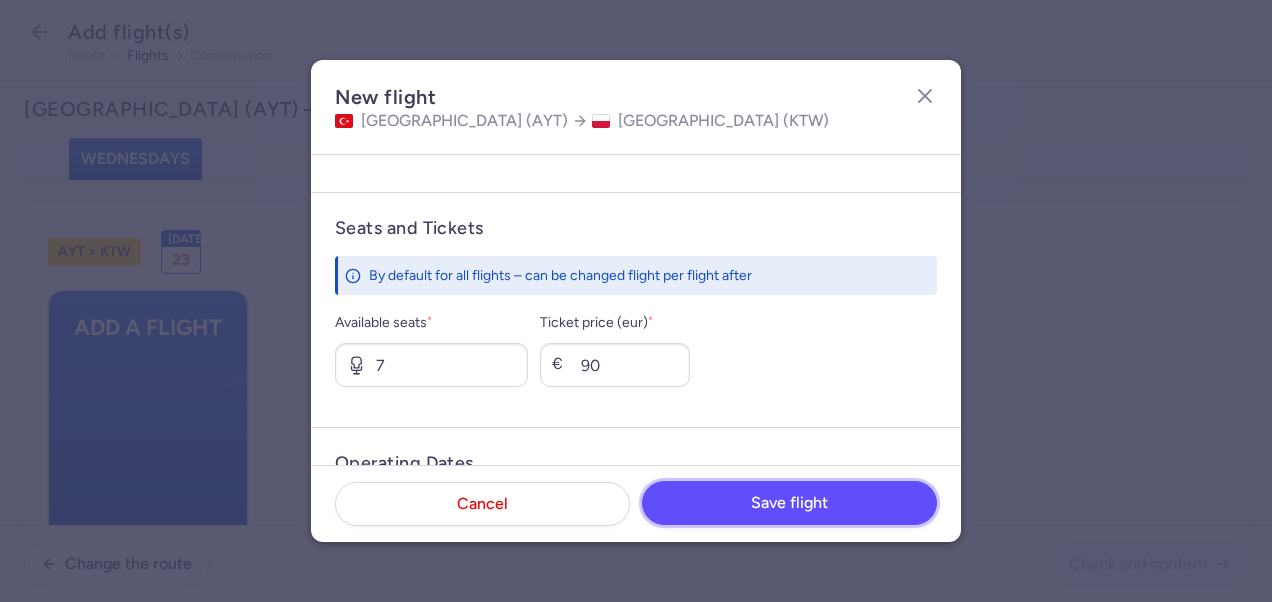 click on "Save flight" at bounding box center (789, 503) 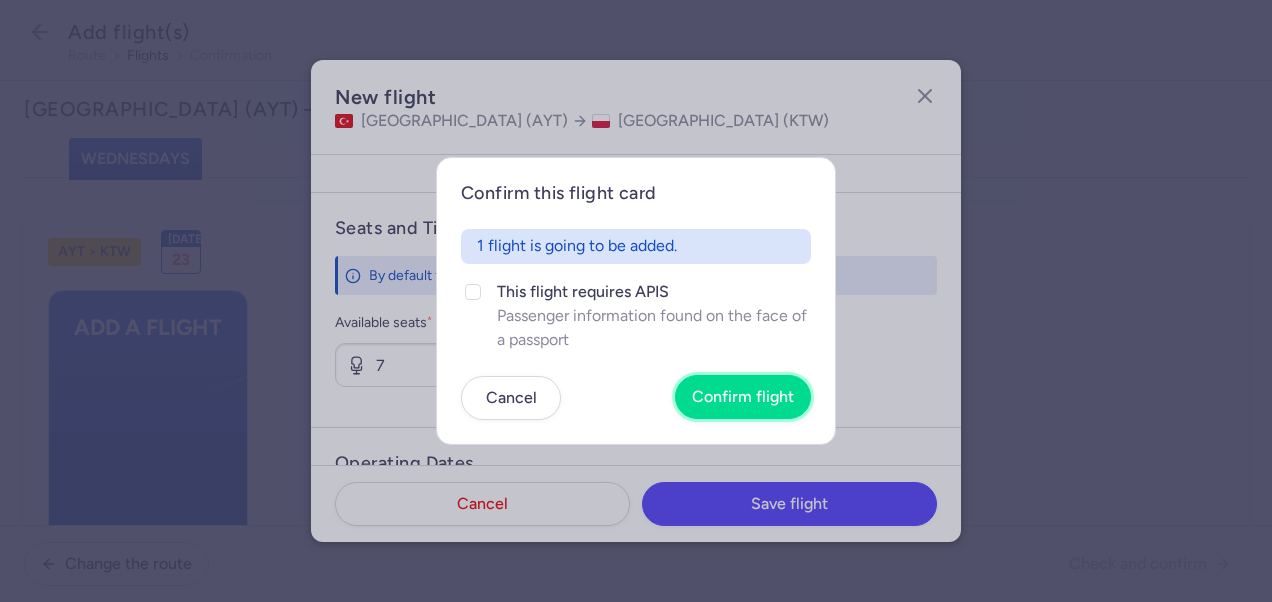 click on "Confirm flight" at bounding box center [743, 397] 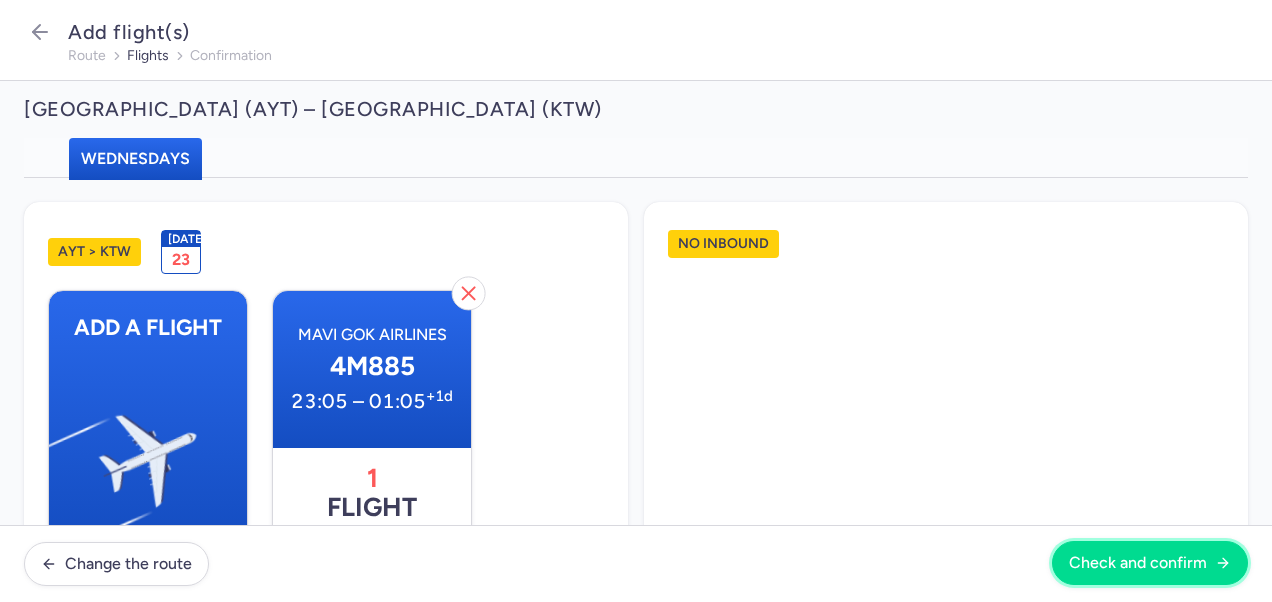 click on "Check and confirm" at bounding box center (1138, 563) 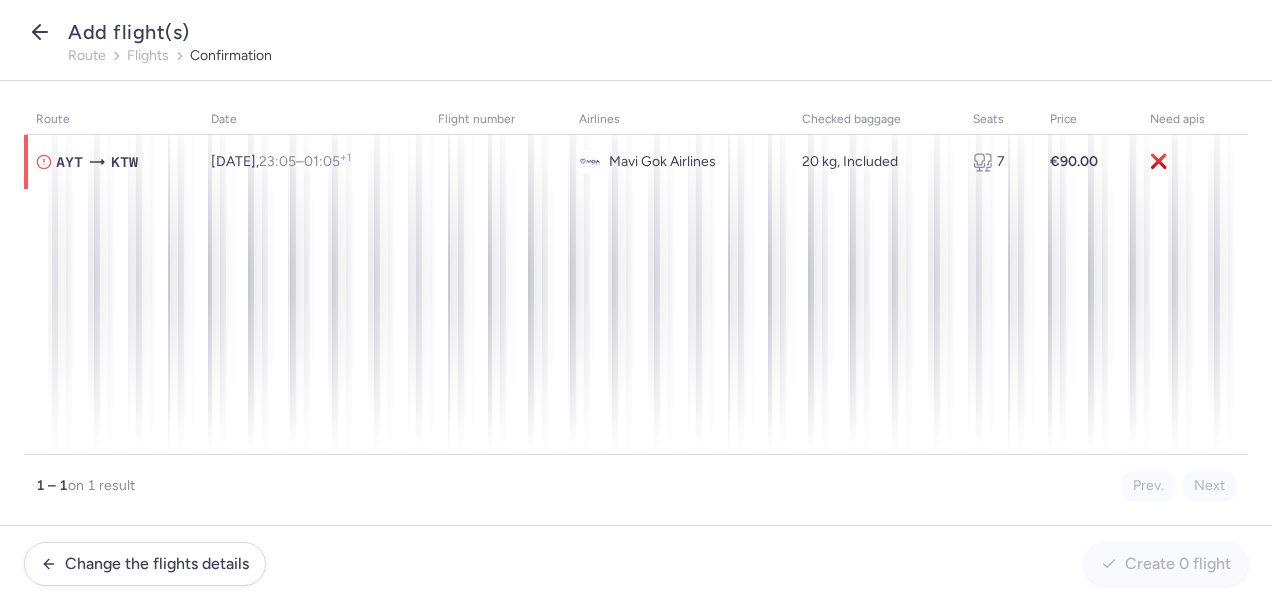 click 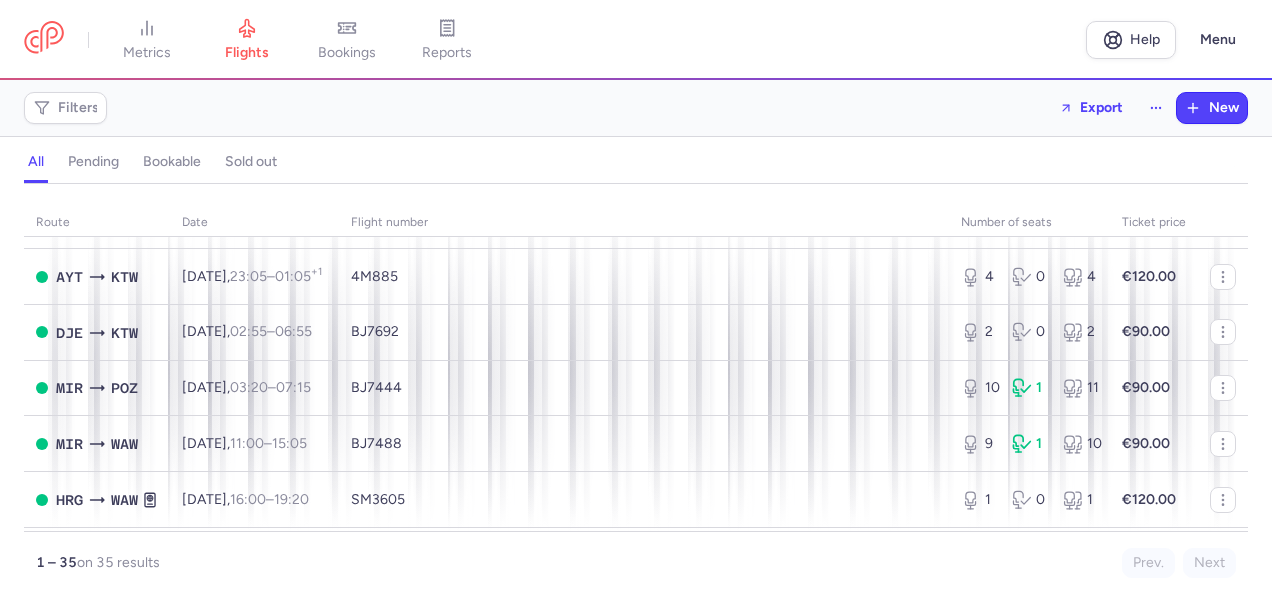 scroll, scrollTop: 1200, scrollLeft: 0, axis: vertical 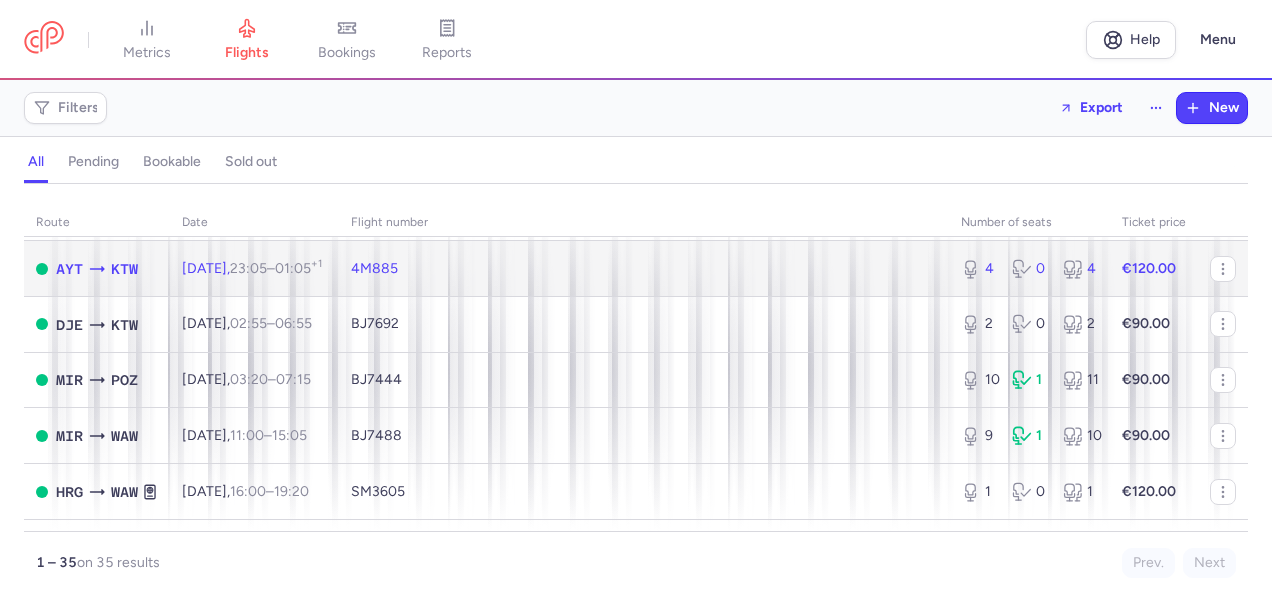 click on "€120.00" 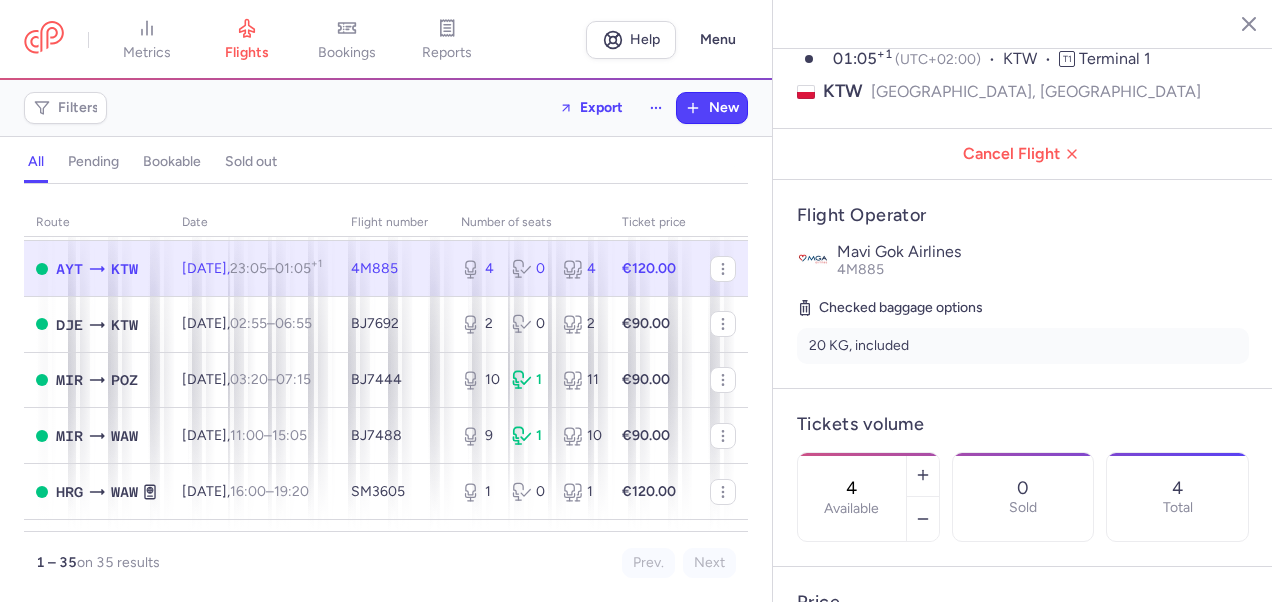 scroll, scrollTop: 300, scrollLeft: 0, axis: vertical 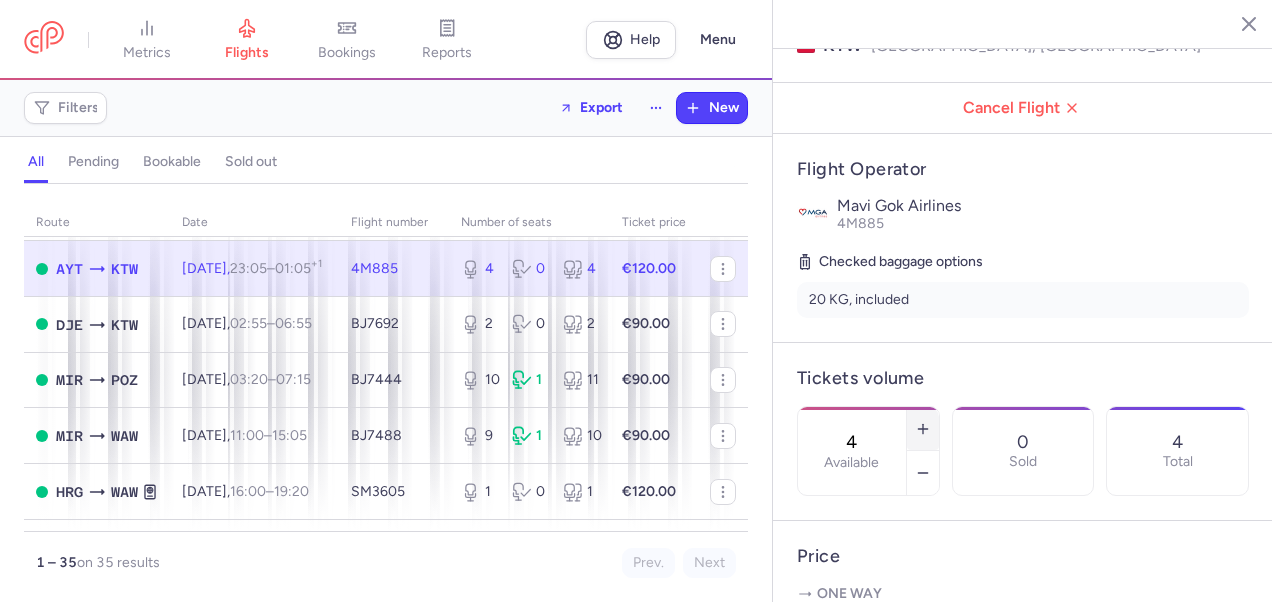 click 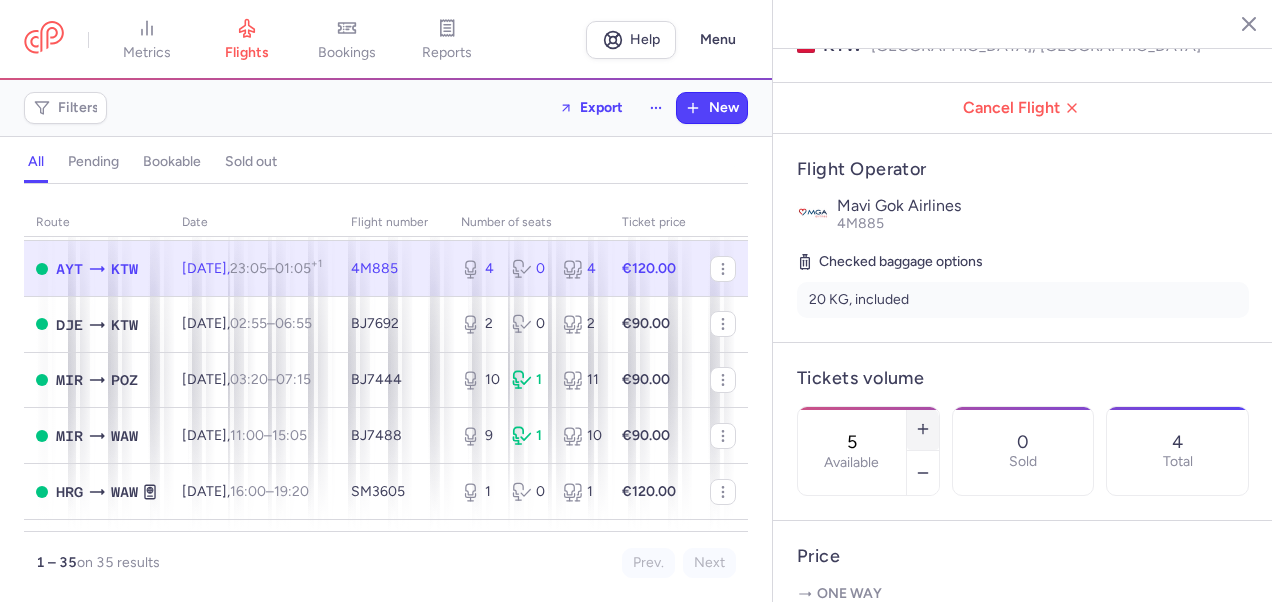 click 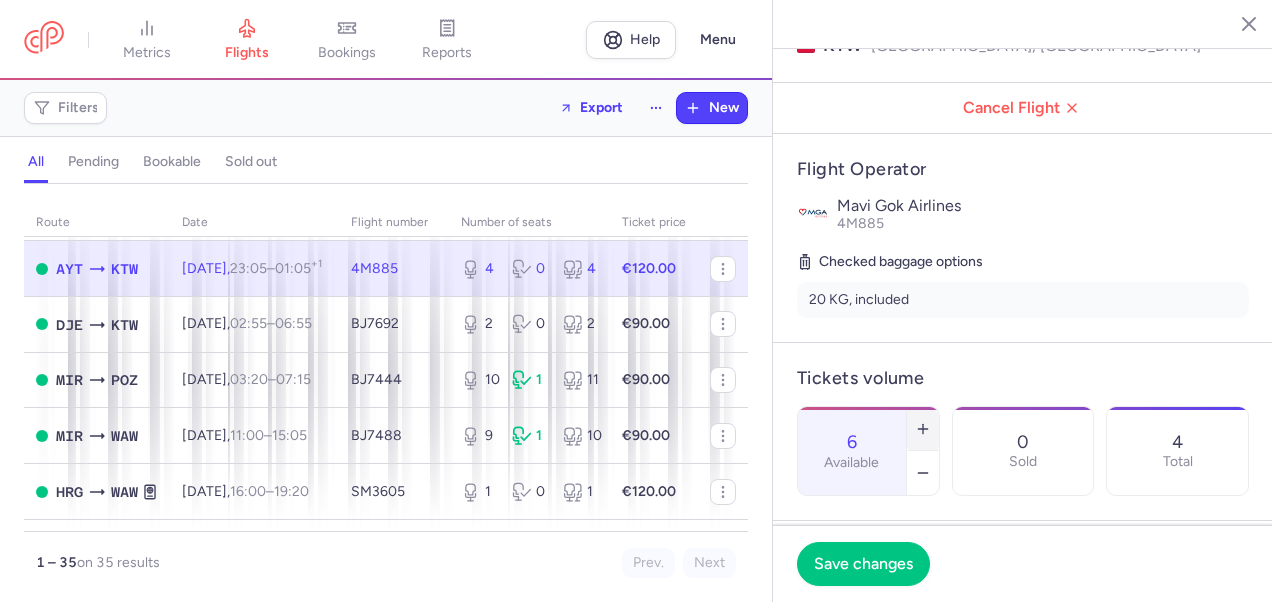 click 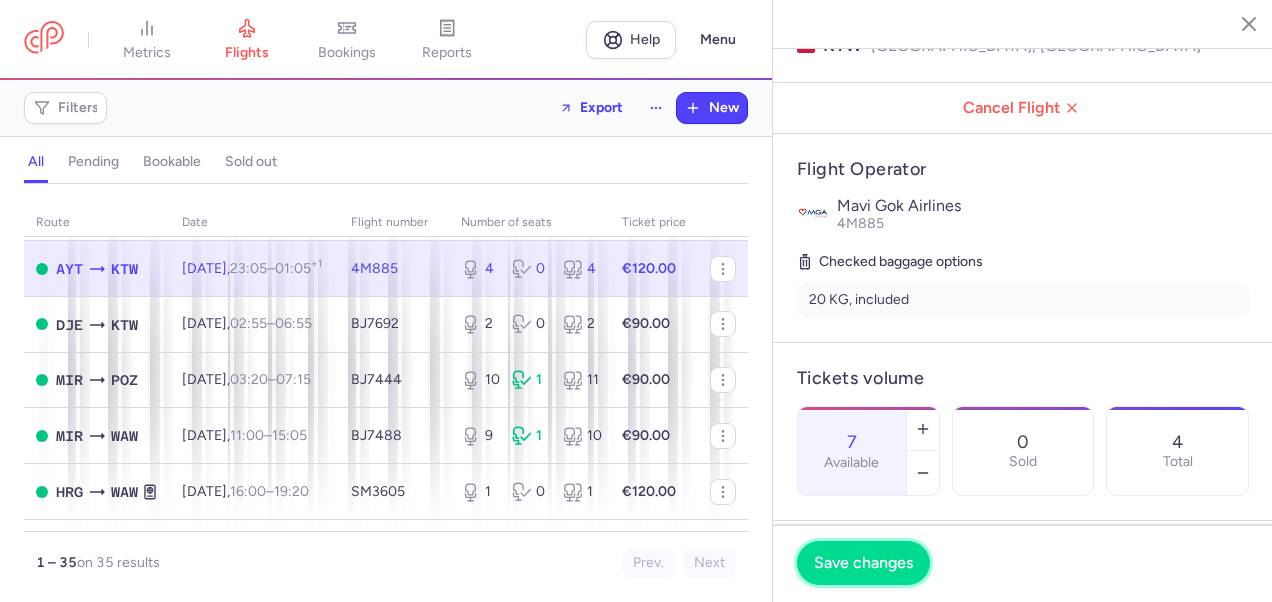 click on "Save changes" at bounding box center (863, 563) 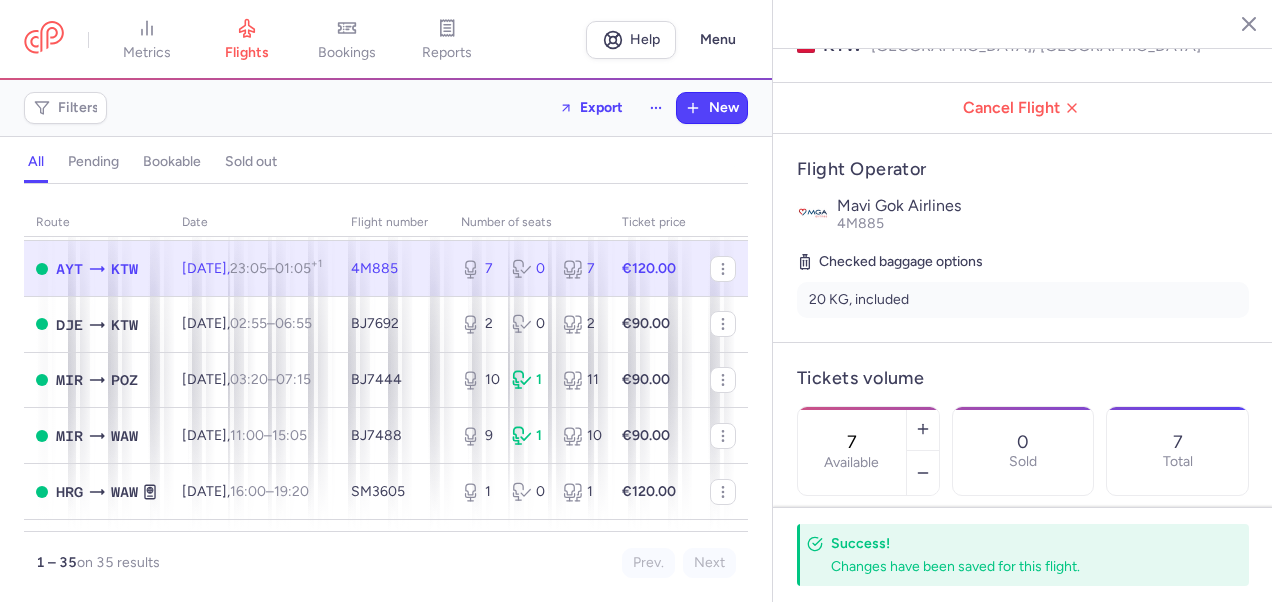 click 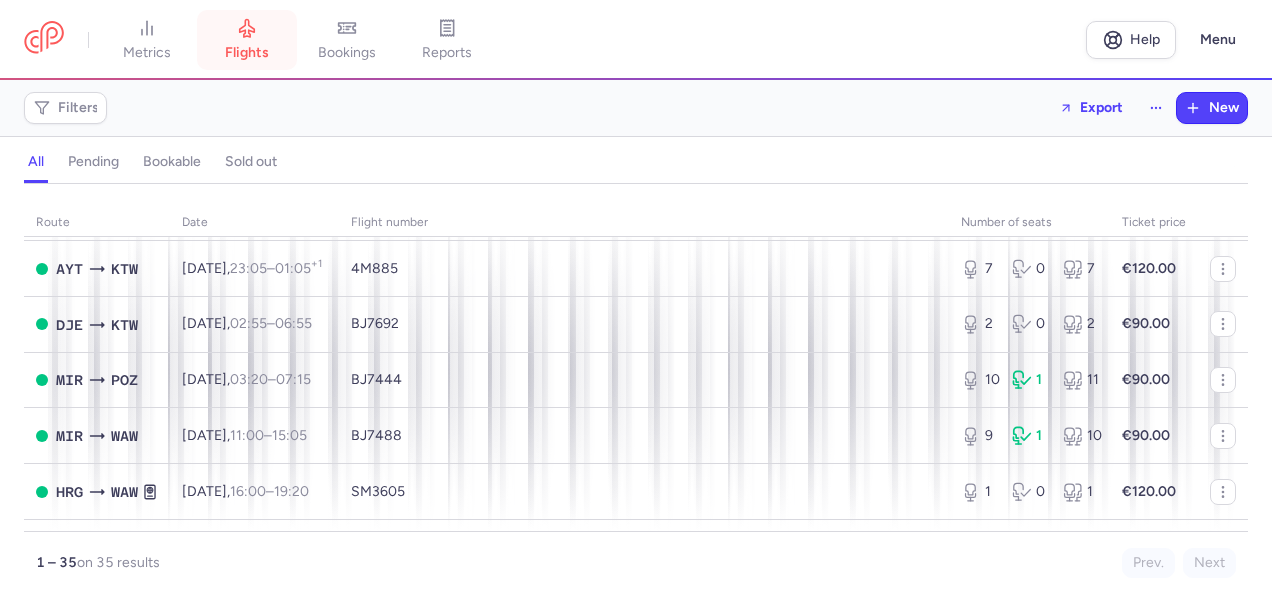 click on "flights" at bounding box center (247, 40) 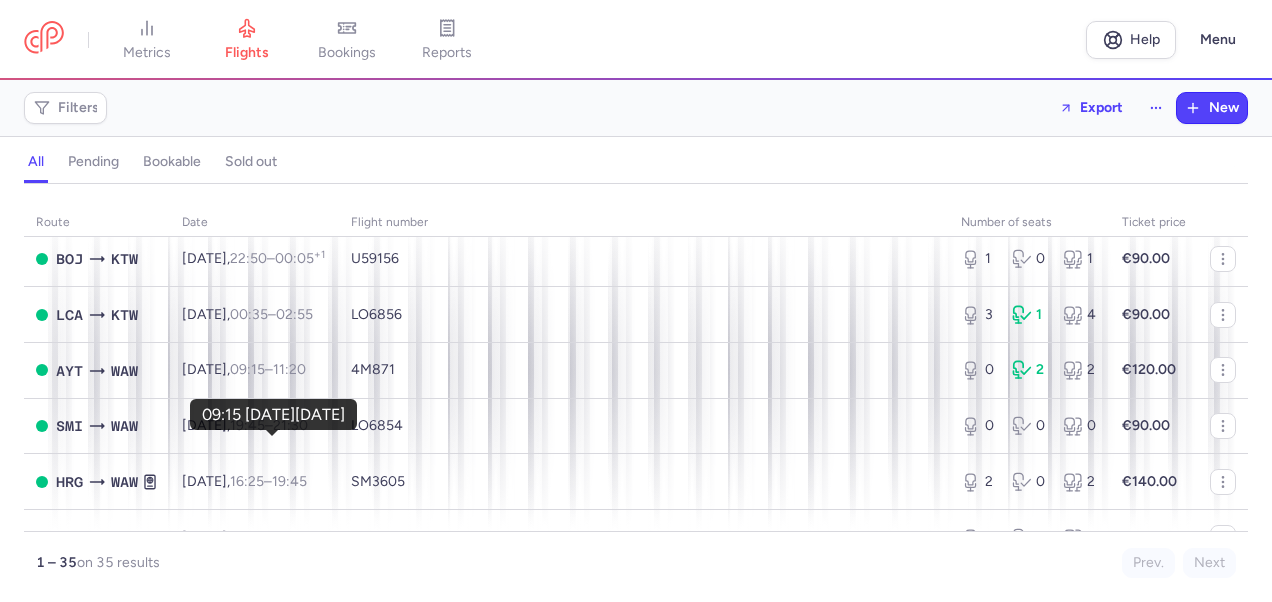 scroll, scrollTop: 1500, scrollLeft: 0, axis: vertical 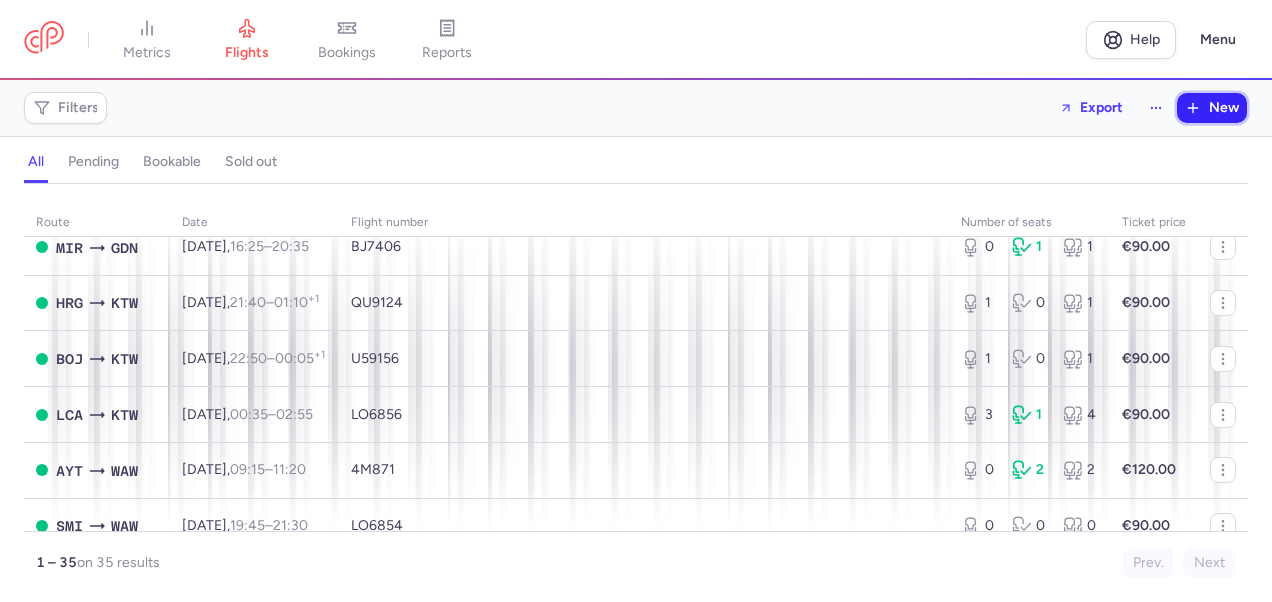 click on "New" at bounding box center [1224, 108] 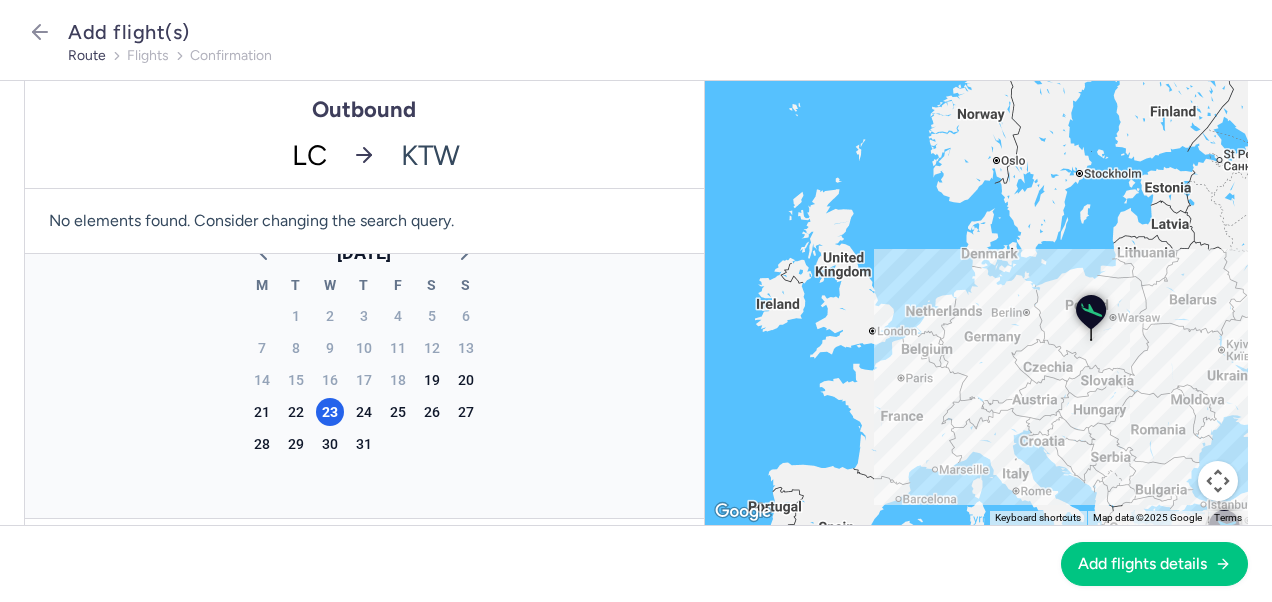type on "LCA" 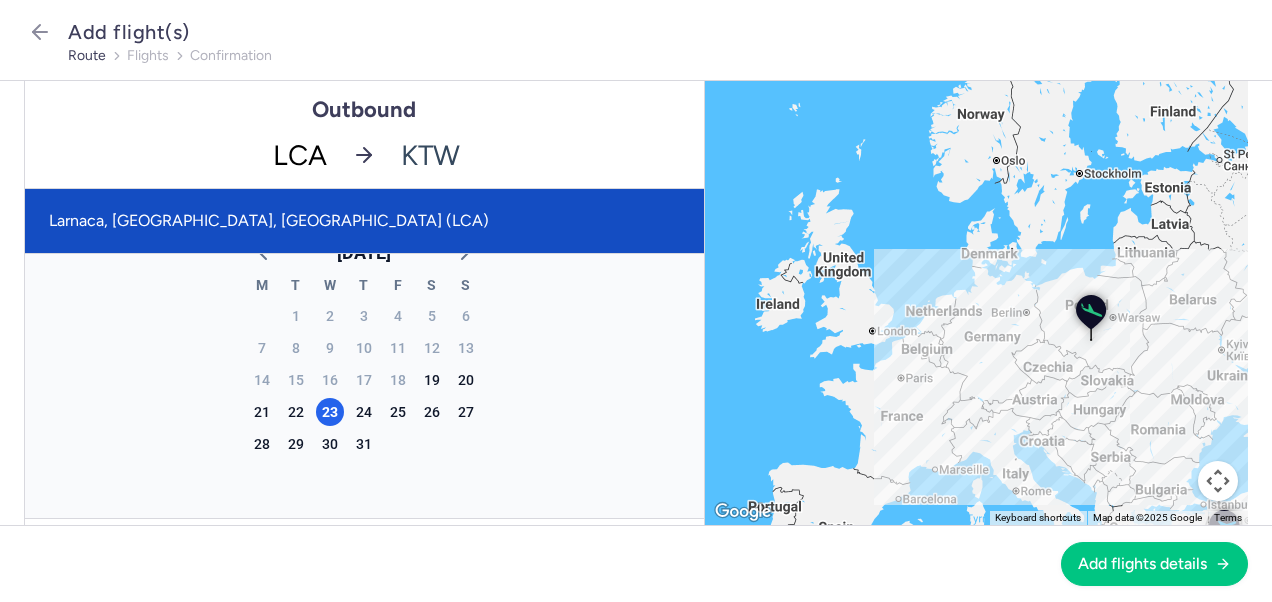 click on "Larnaca, [GEOGRAPHIC_DATA], [GEOGRAPHIC_DATA] (LCA)" at bounding box center (364, 221) 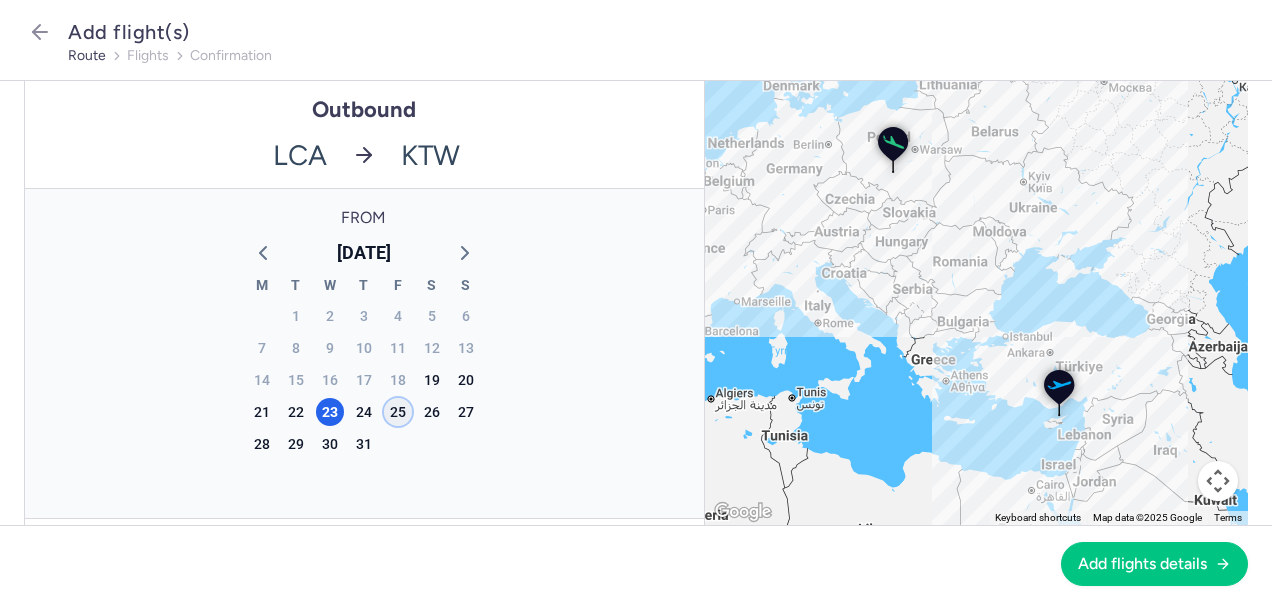 click on "25" 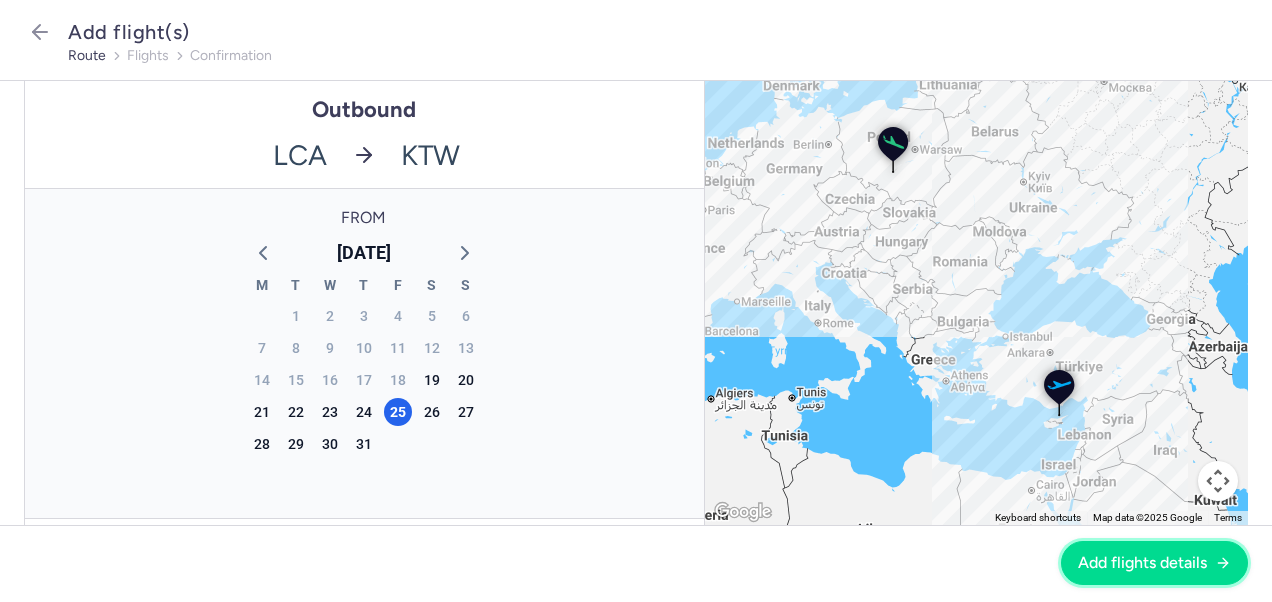 click on "Add flights details" at bounding box center (1142, 563) 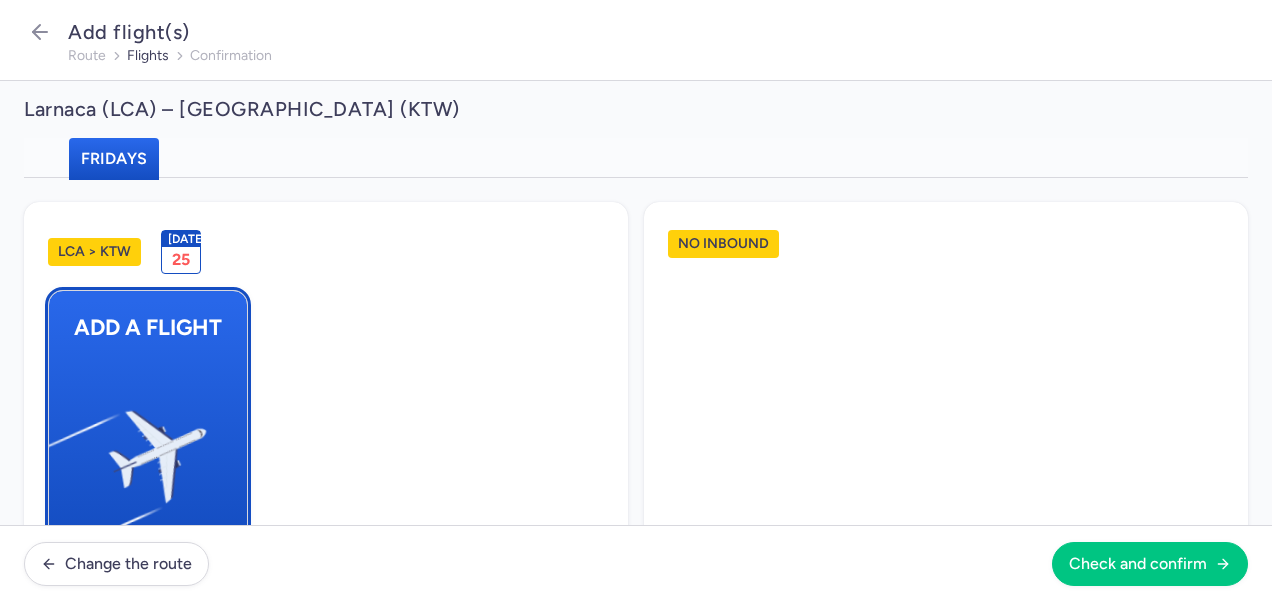 click at bounding box center [59, 448] 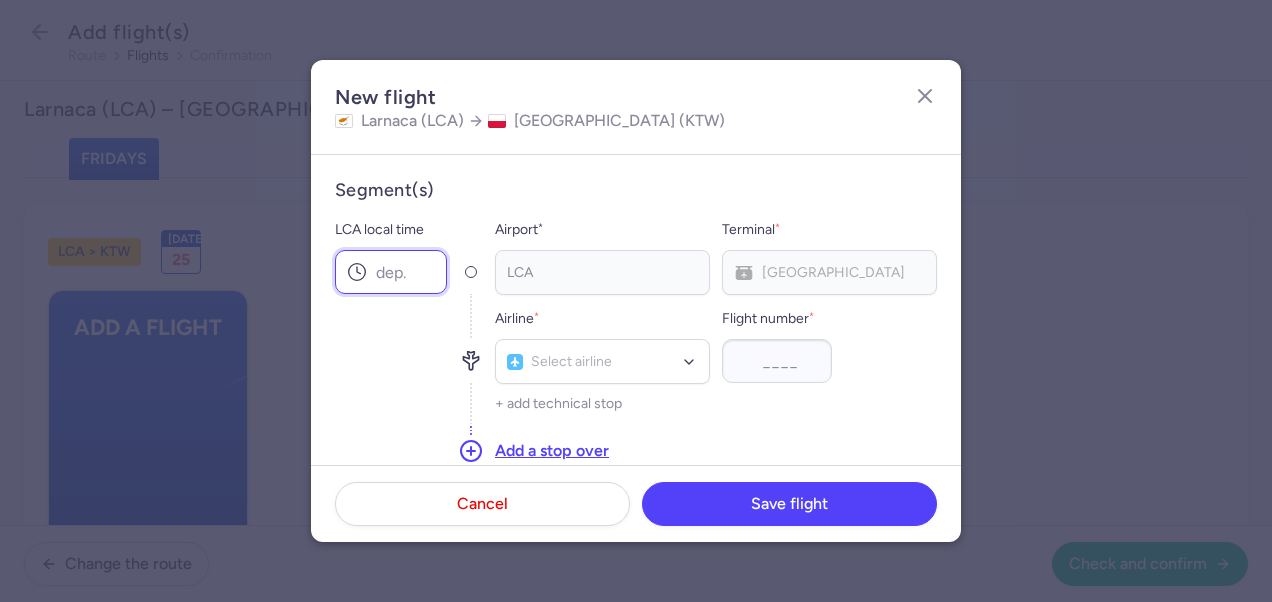 click on "LCA local time" at bounding box center (391, 272) 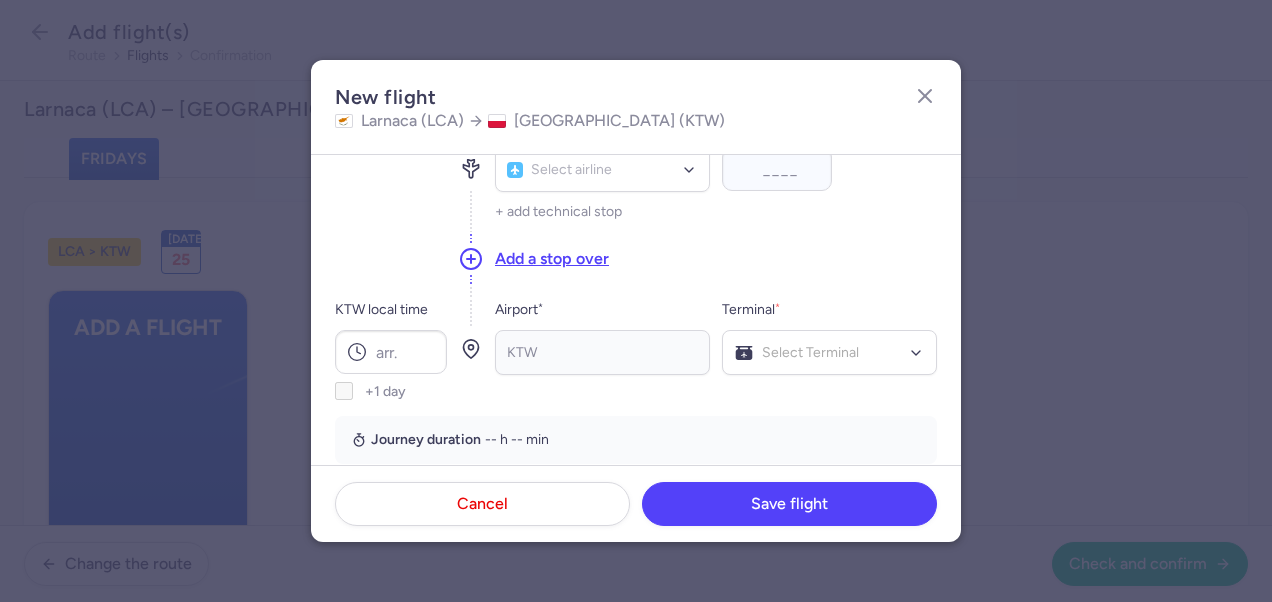 scroll, scrollTop: 200, scrollLeft: 0, axis: vertical 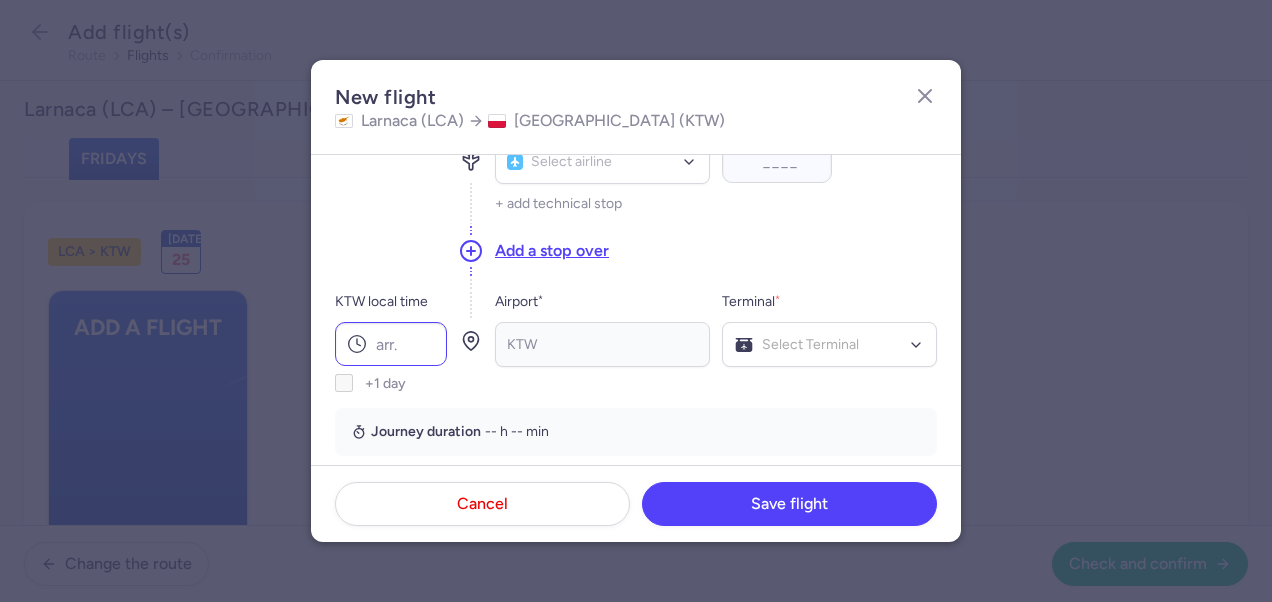 type on "16:05" 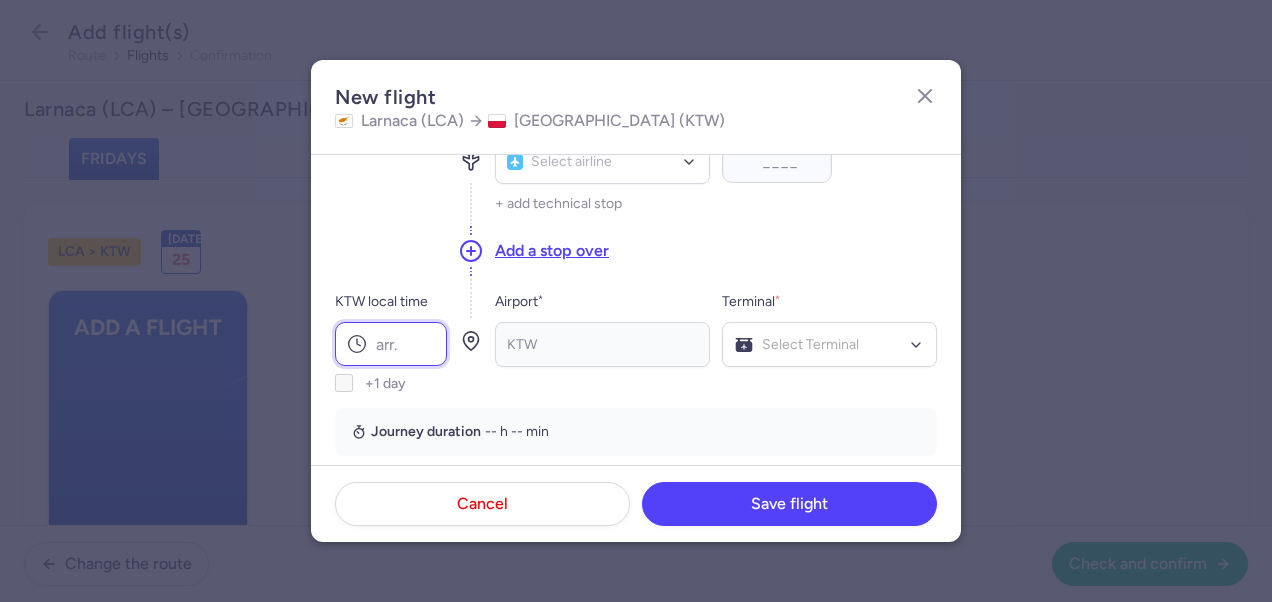 click on "KTW local time" at bounding box center [391, 344] 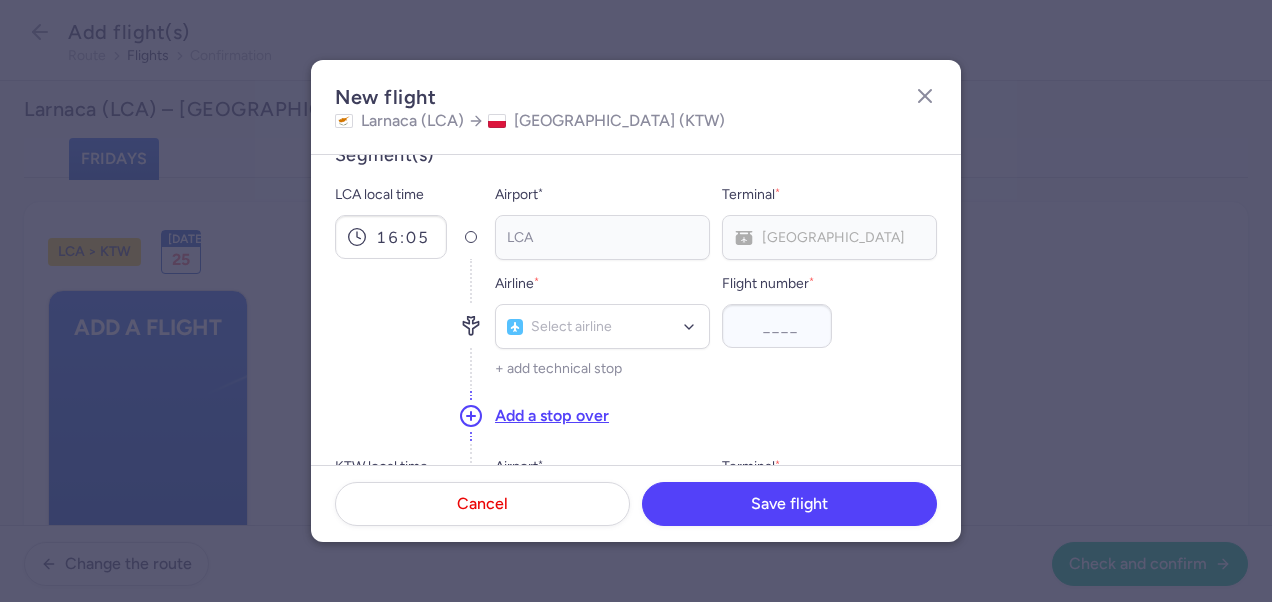 scroll, scrollTop: 0, scrollLeft: 0, axis: both 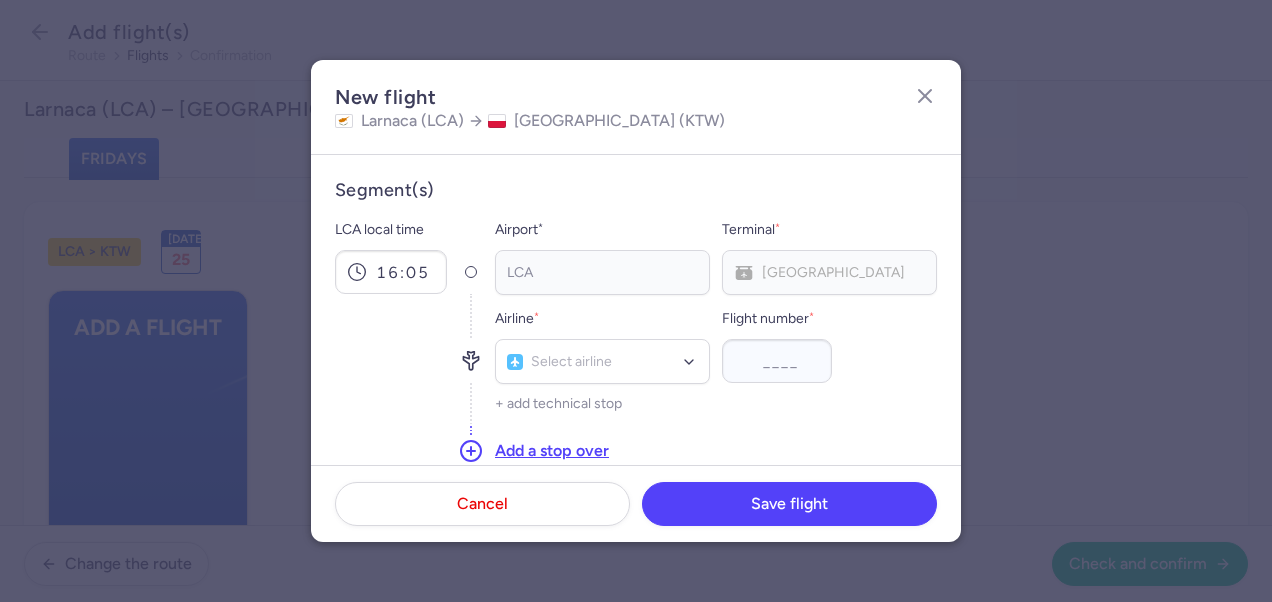 type on "18:40" 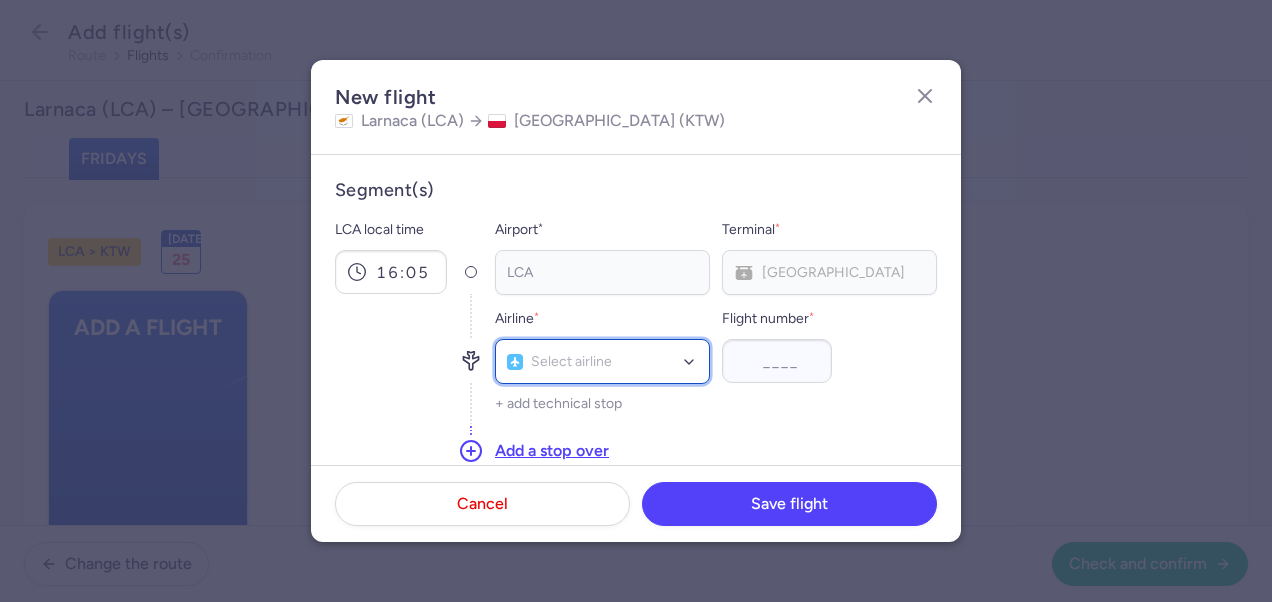 drag, startPoint x: 555, startPoint y: 360, endPoint x: 631, endPoint y: 359, distance: 76.00658 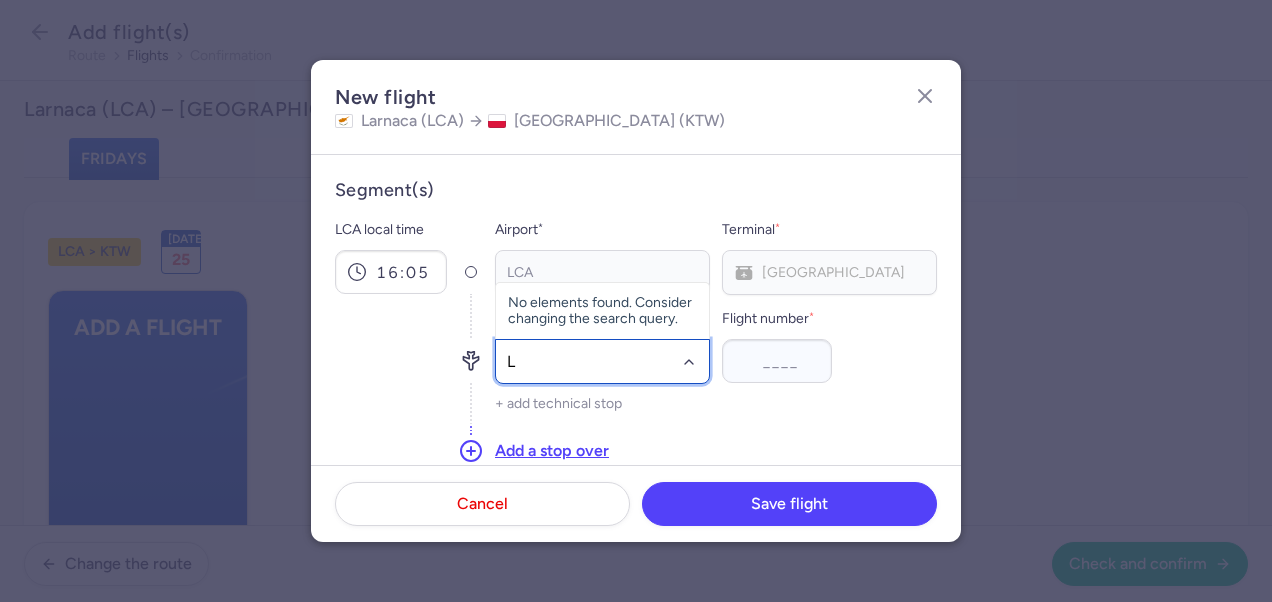 type on "LO" 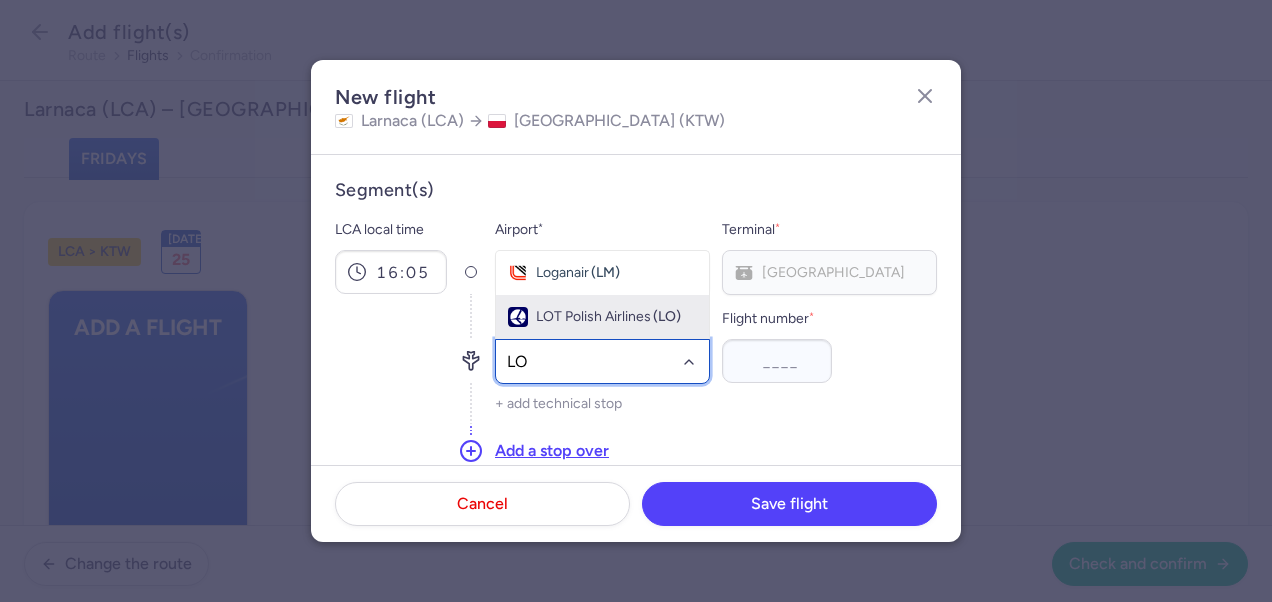 click on "LOT Polish Airlines" at bounding box center (593, 317) 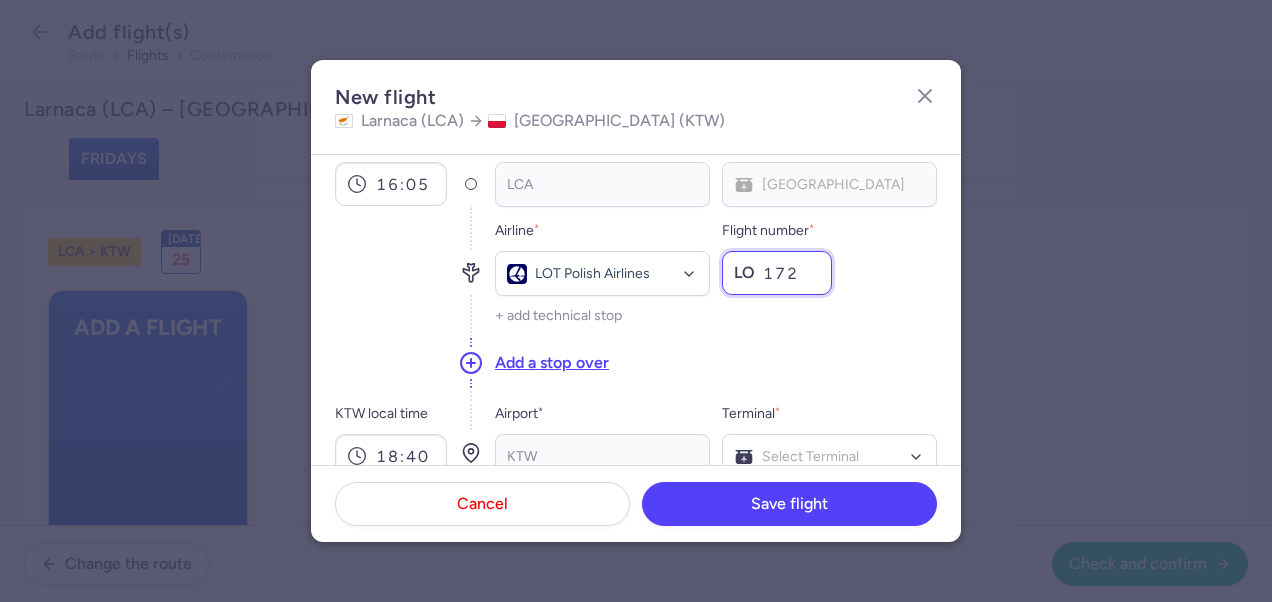 scroll, scrollTop: 200, scrollLeft: 0, axis: vertical 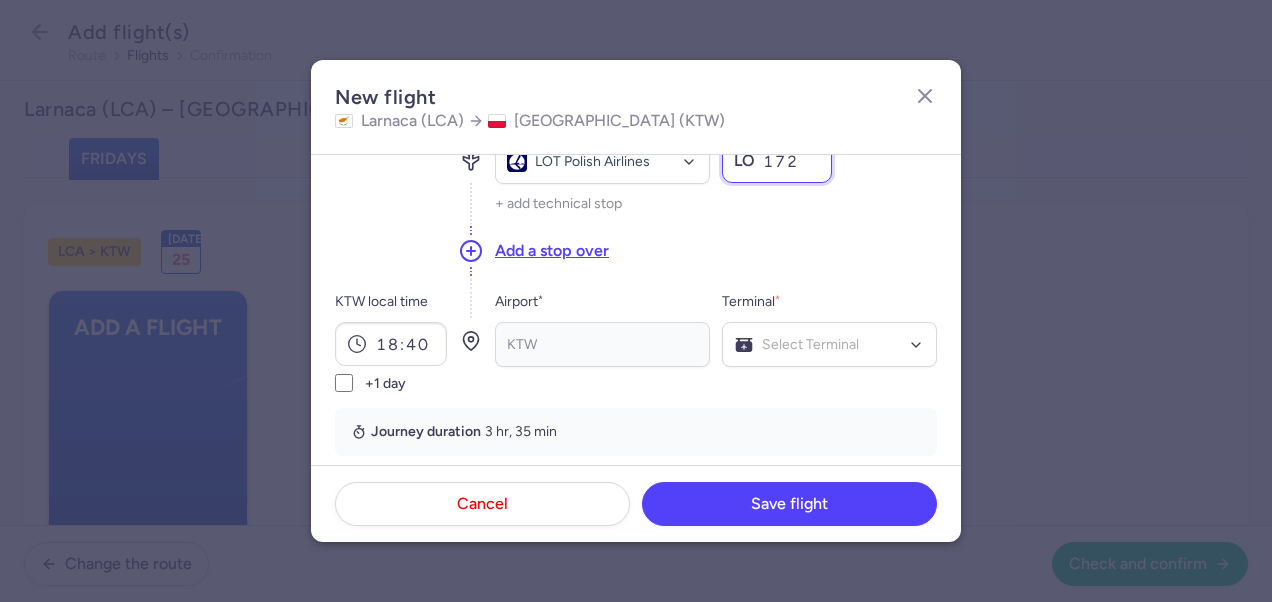 type on "172" 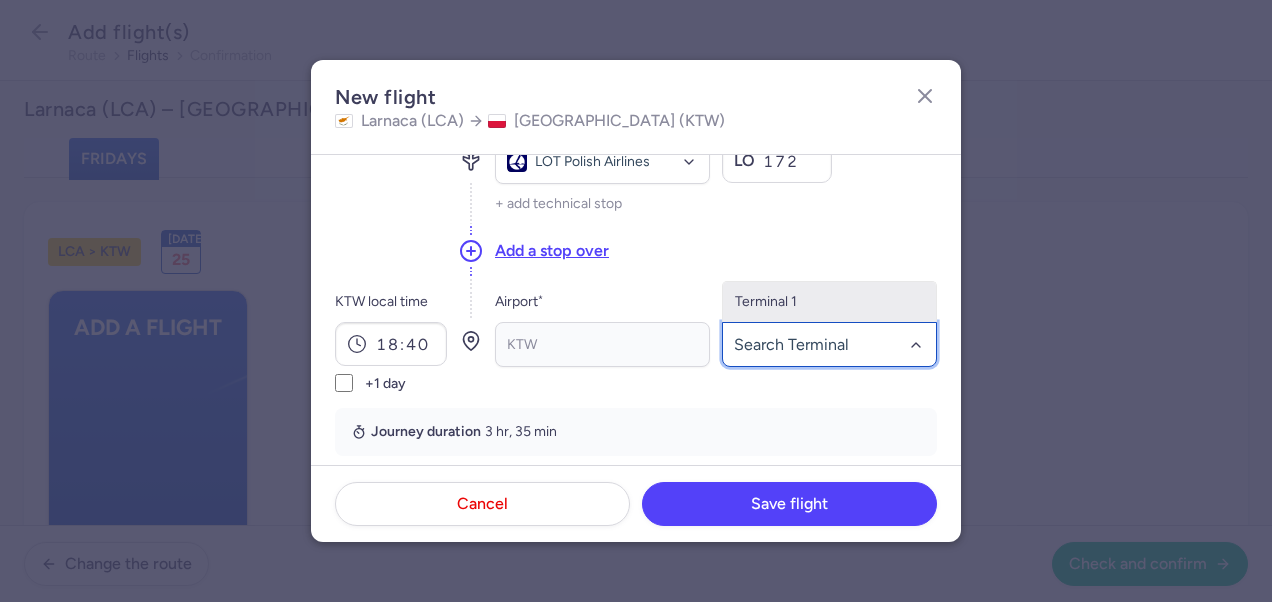 click on "Terminal 1" at bounding box center (829, 302) 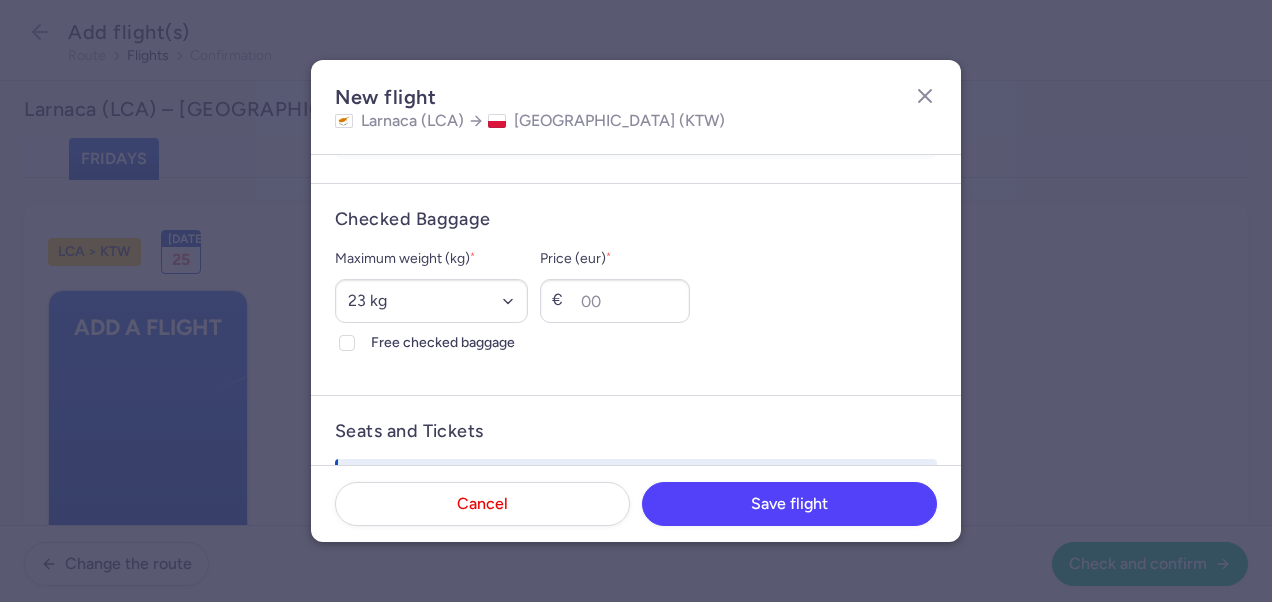 scroll, scrollTop: 500, scrollLeft: 0, axis: vertical 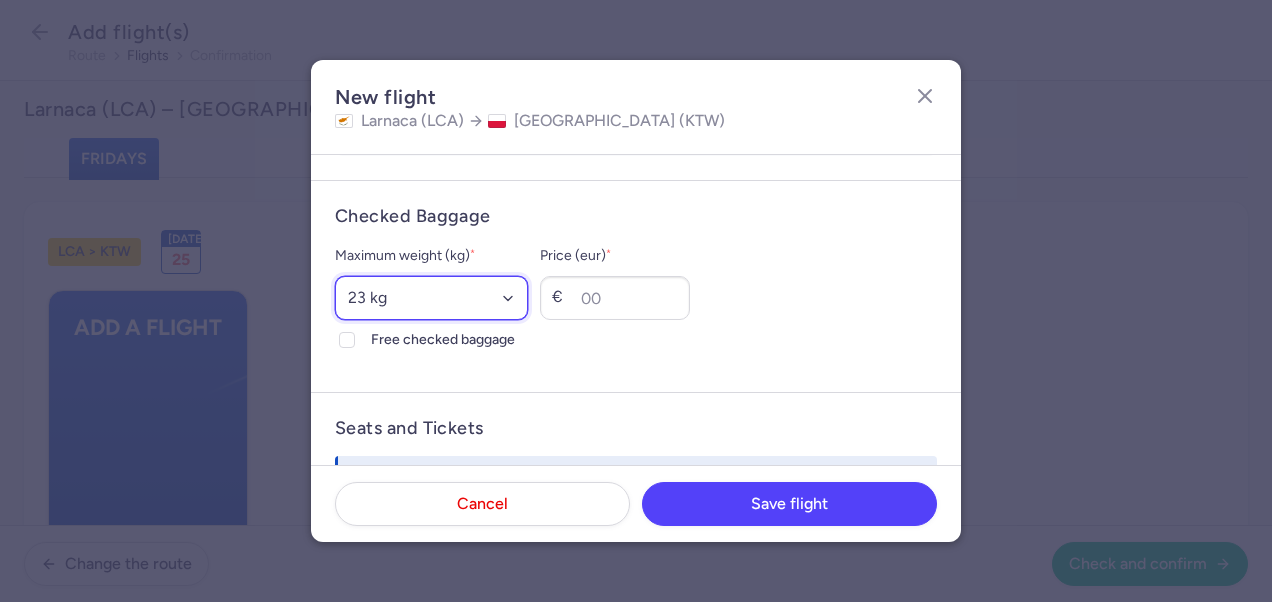 click on "Select an option 15 kg 16 kg 17 kg 18 kg 19 kg 20 kg 21 kg 22 kg 23 kg 24 kg 25 kg 26 kg 27 kg 28 kg 29 kg 30 kg 31 kg 32 kg 33 kg 34 kg 35 kg" at bounding box center [431, 298] 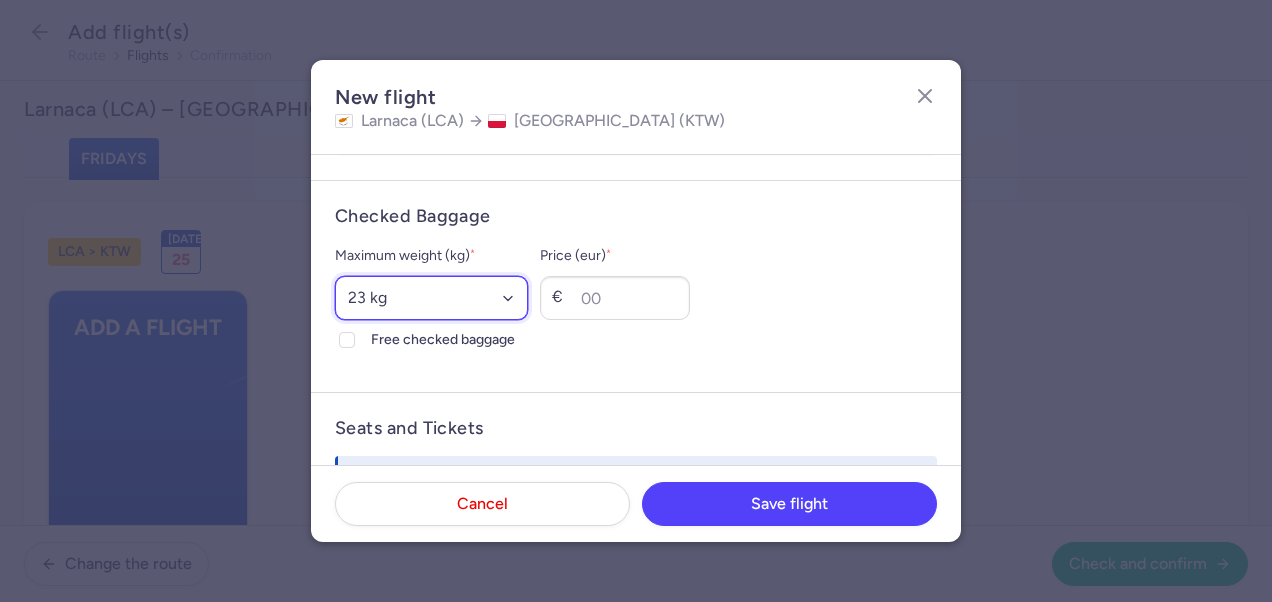 select on "20" 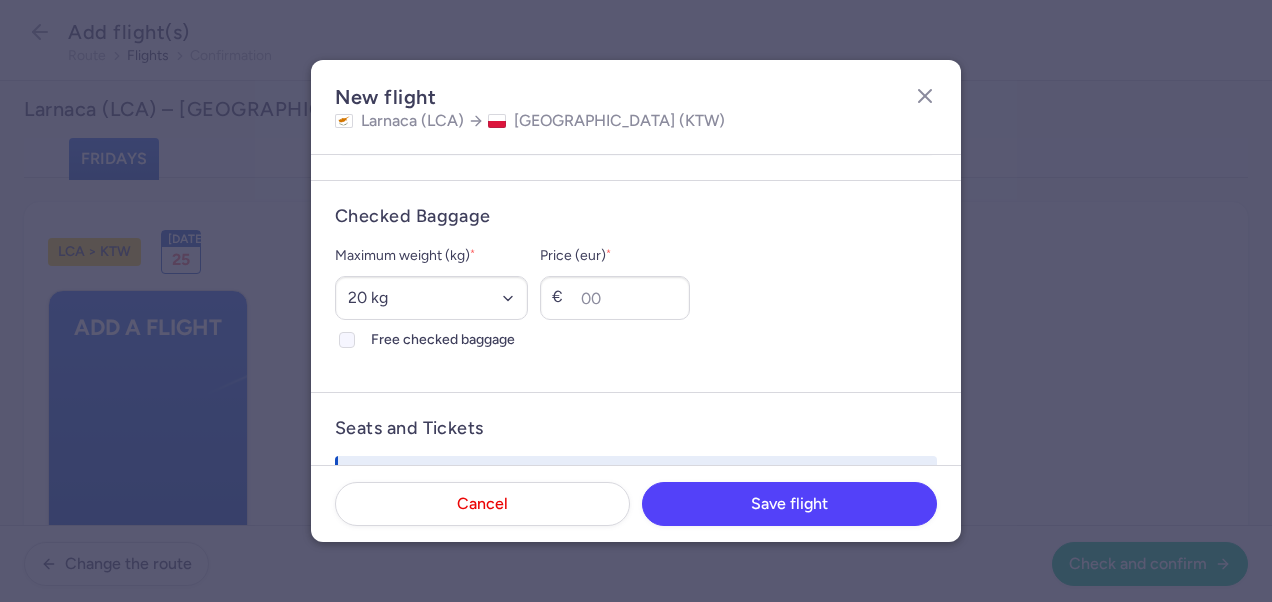 click on "Free checked baggage" 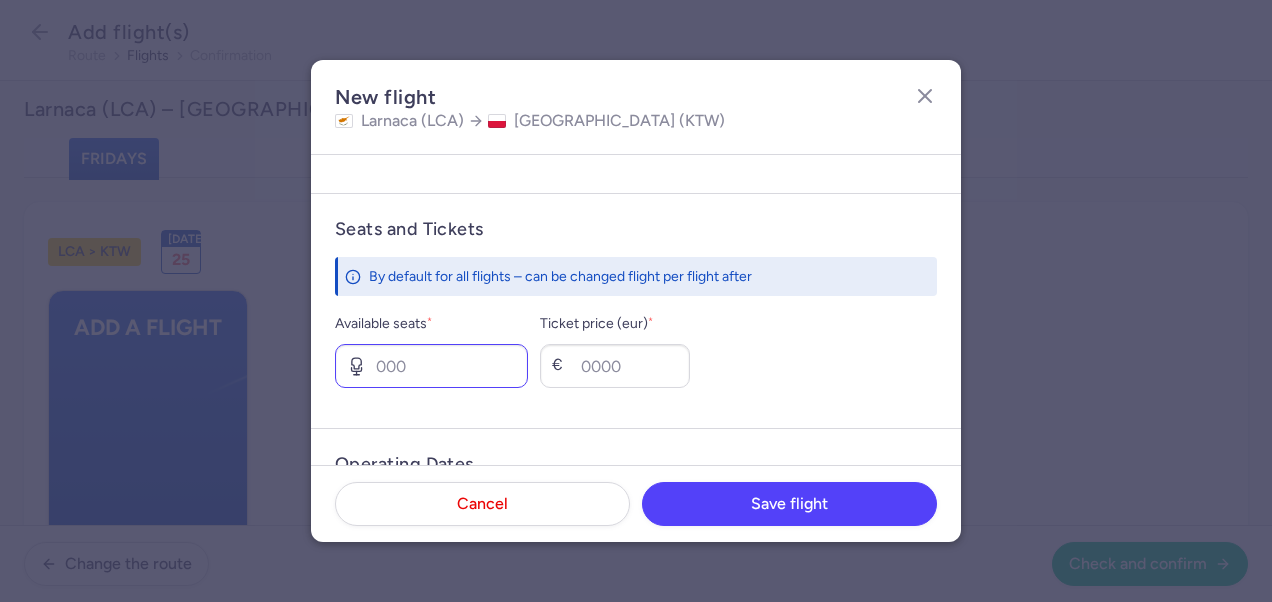 scroll, scrollTop: 700, scrollLeft: 0, axis: vertical 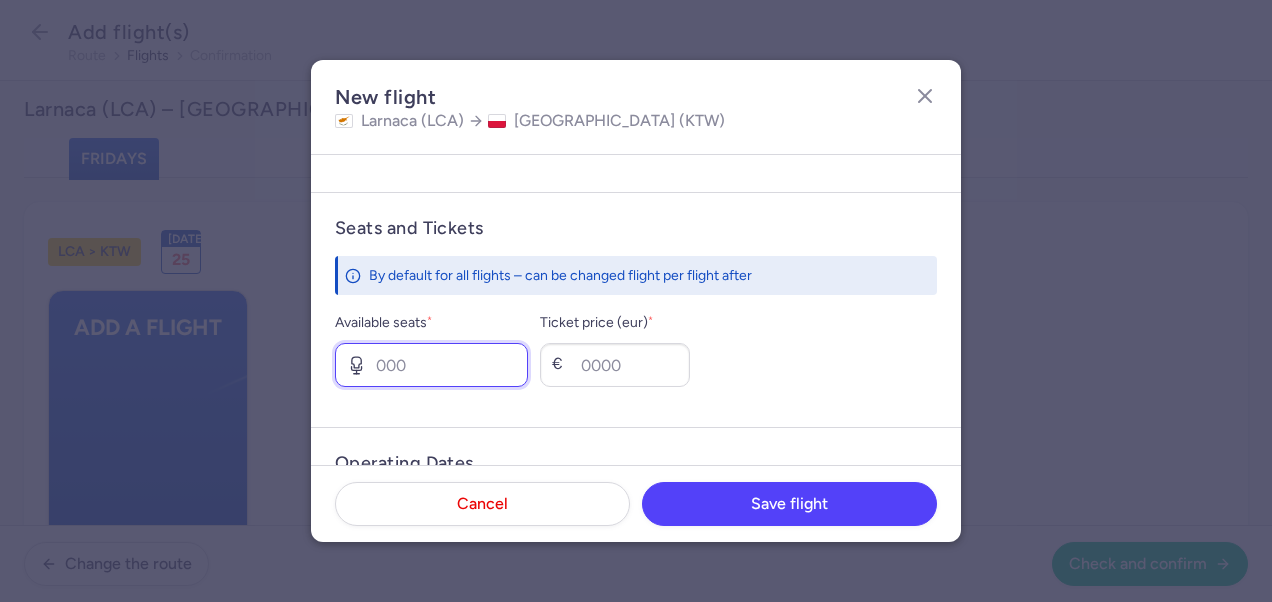 click on "Available seats  *" at bounding box center (431, 365) 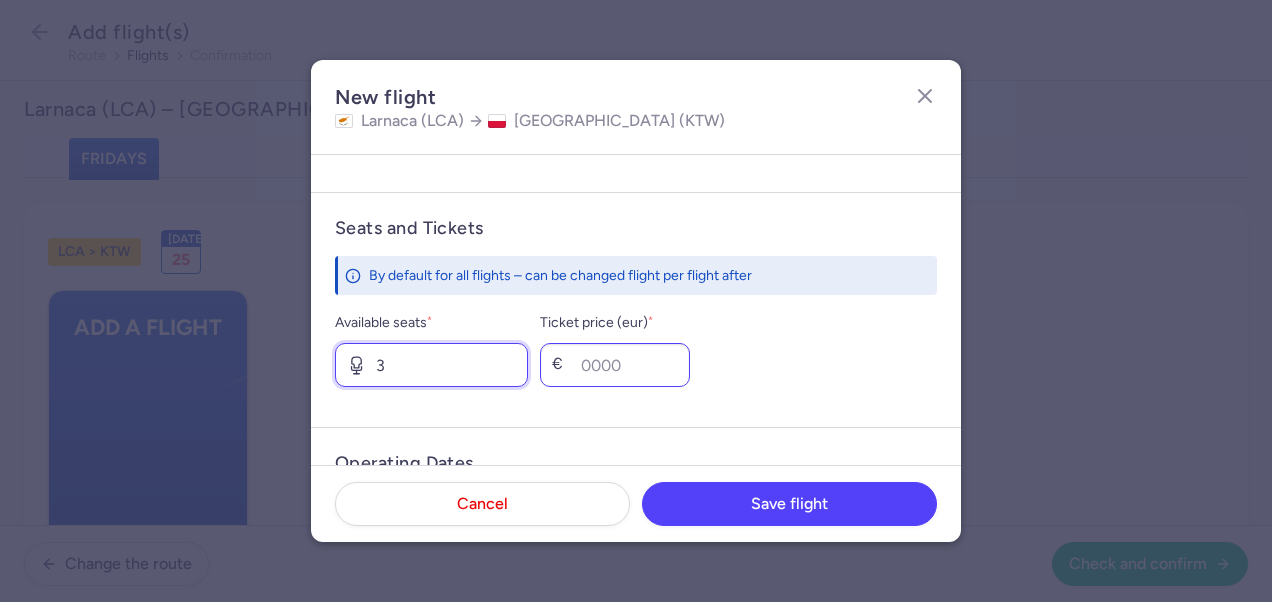 type on "3" 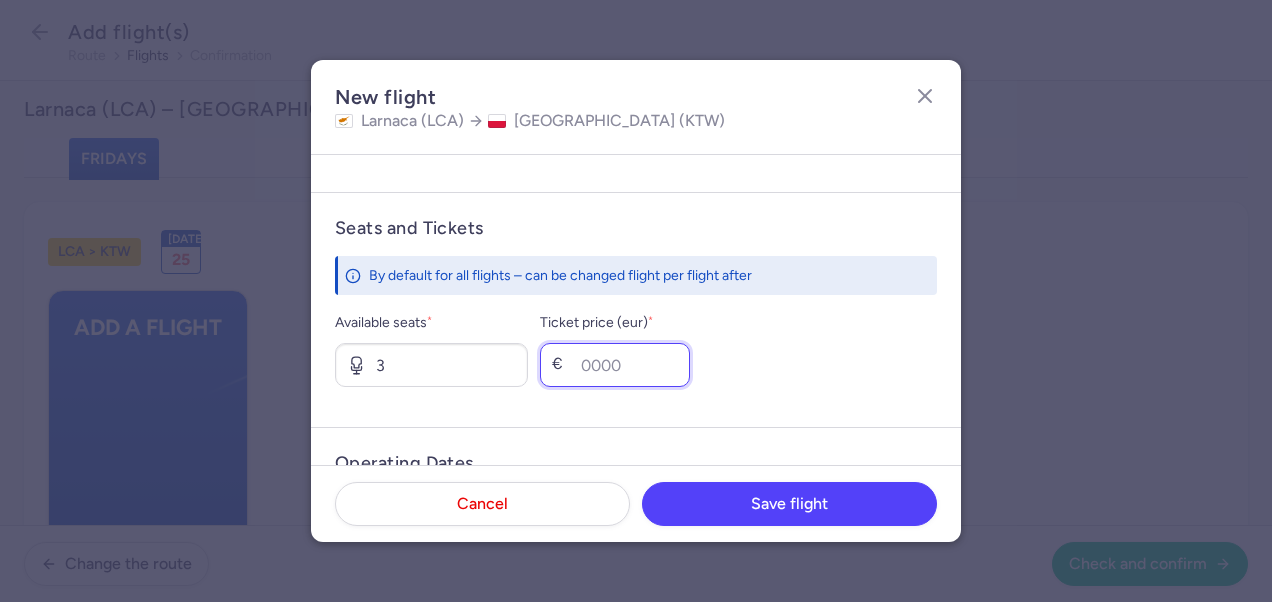 click on "Ticket price (eur)  *" at bounding box center [615, 365] 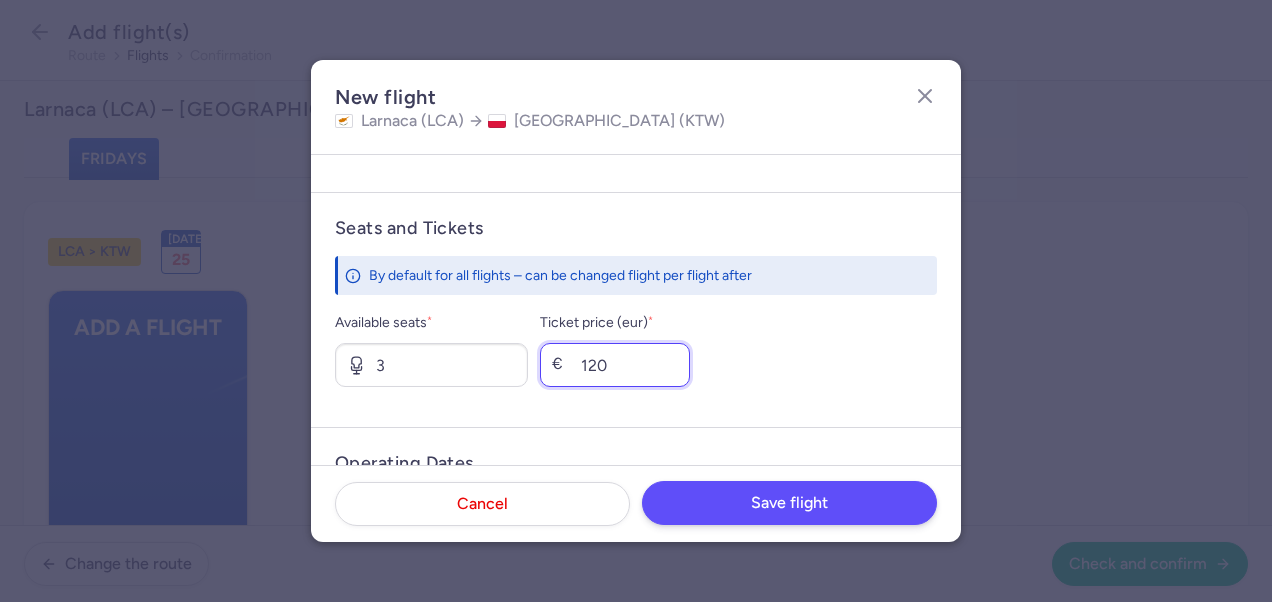 type on "120" 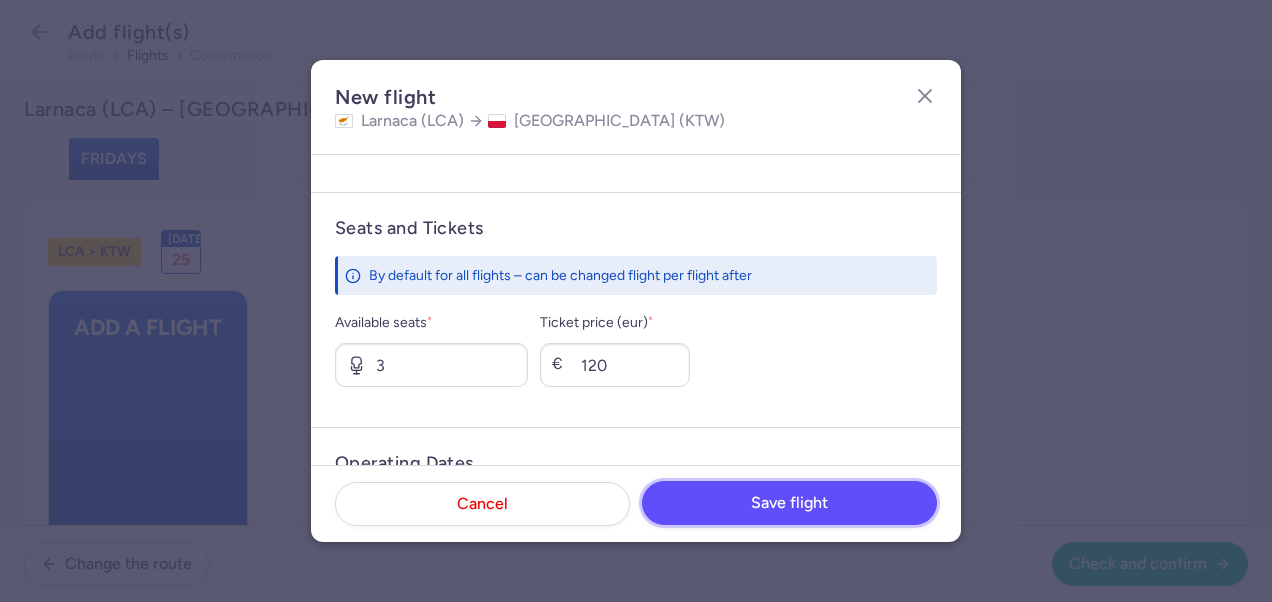 click on "Save flight" at bounding box center (789, 503) 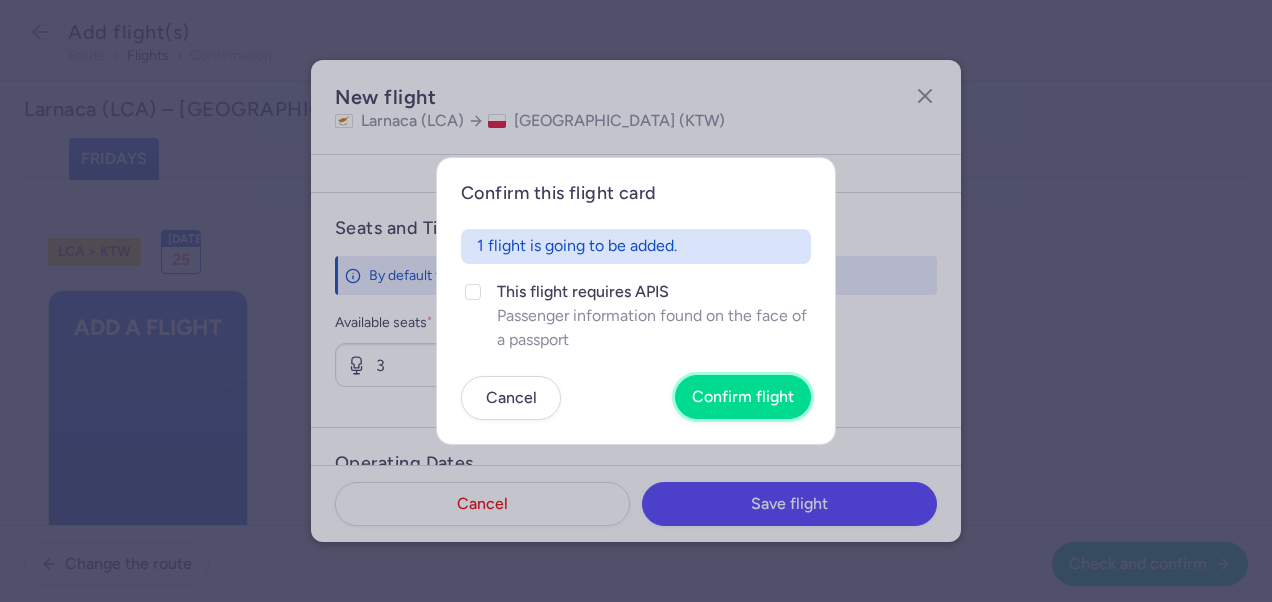 click on "Confirm flight" at bounding box center [743, 397] 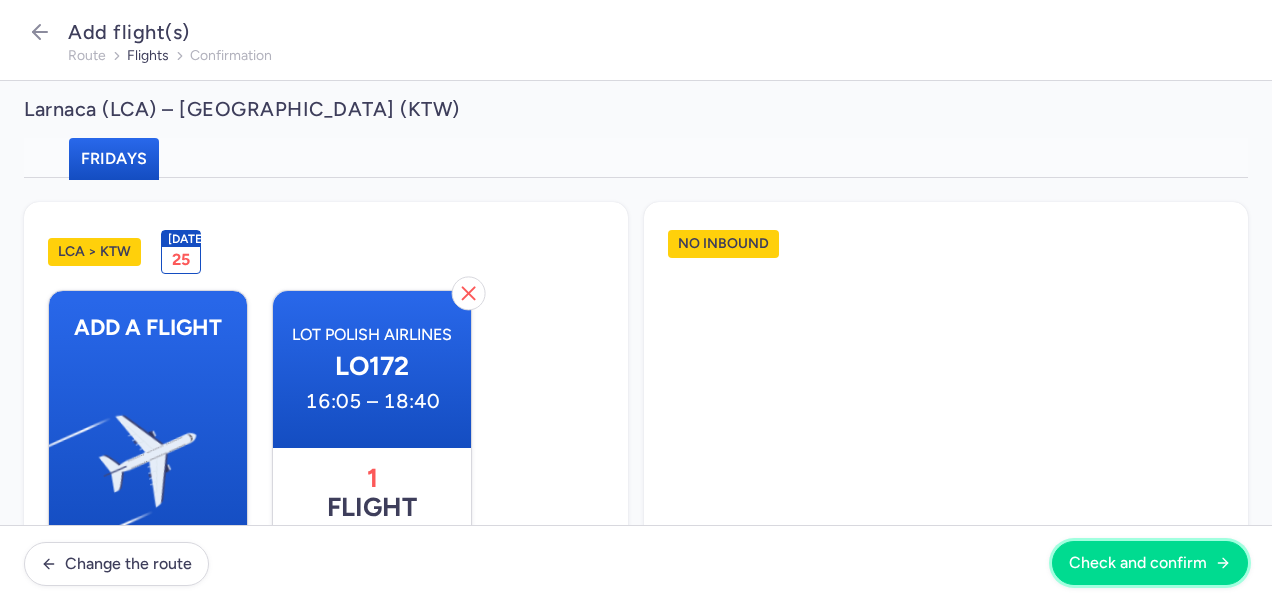 click on "Check and confirm" at bounding box center [1138, 563] 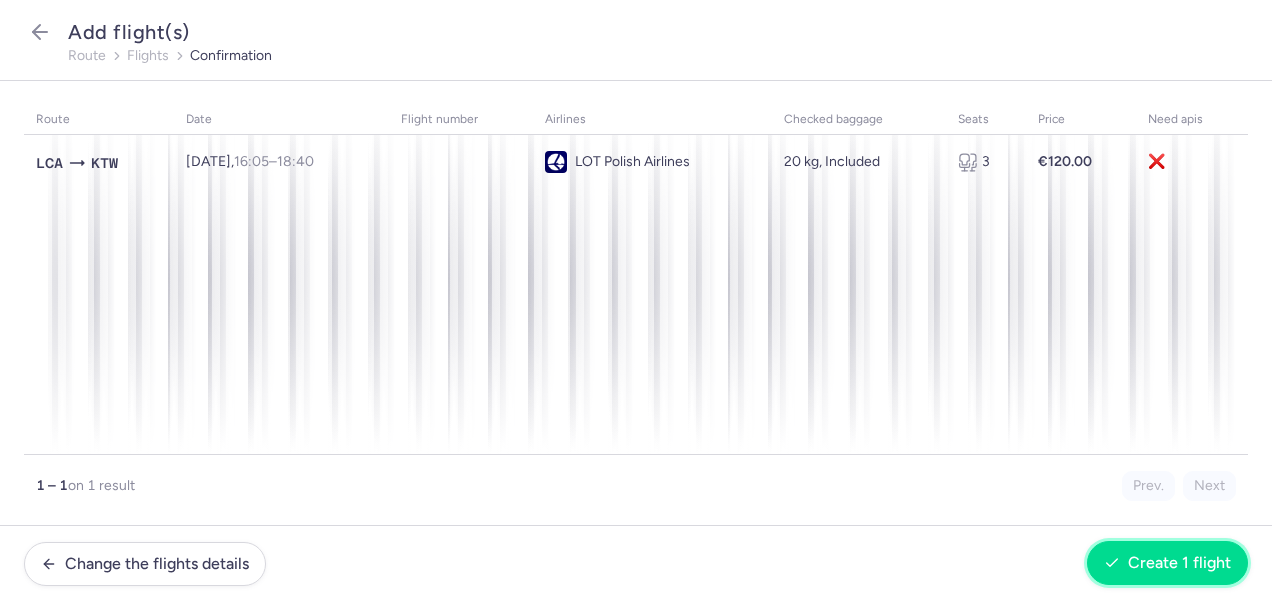 click on "Create 1 flight" at bounding box center (1179, 563) 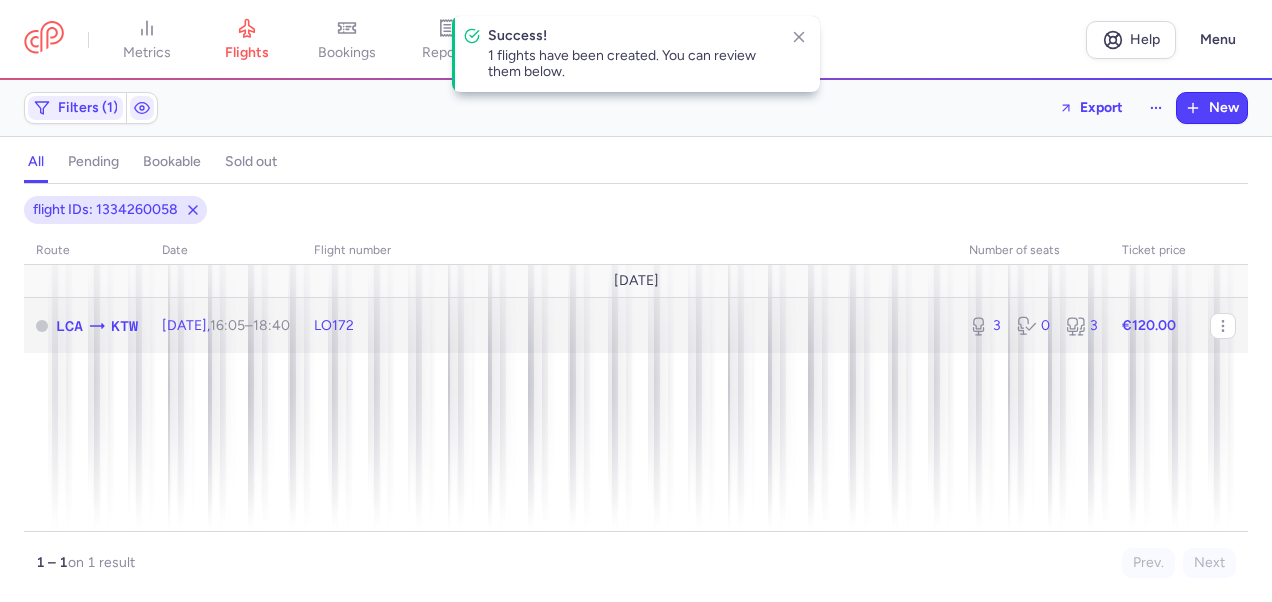 click on "€120.00" 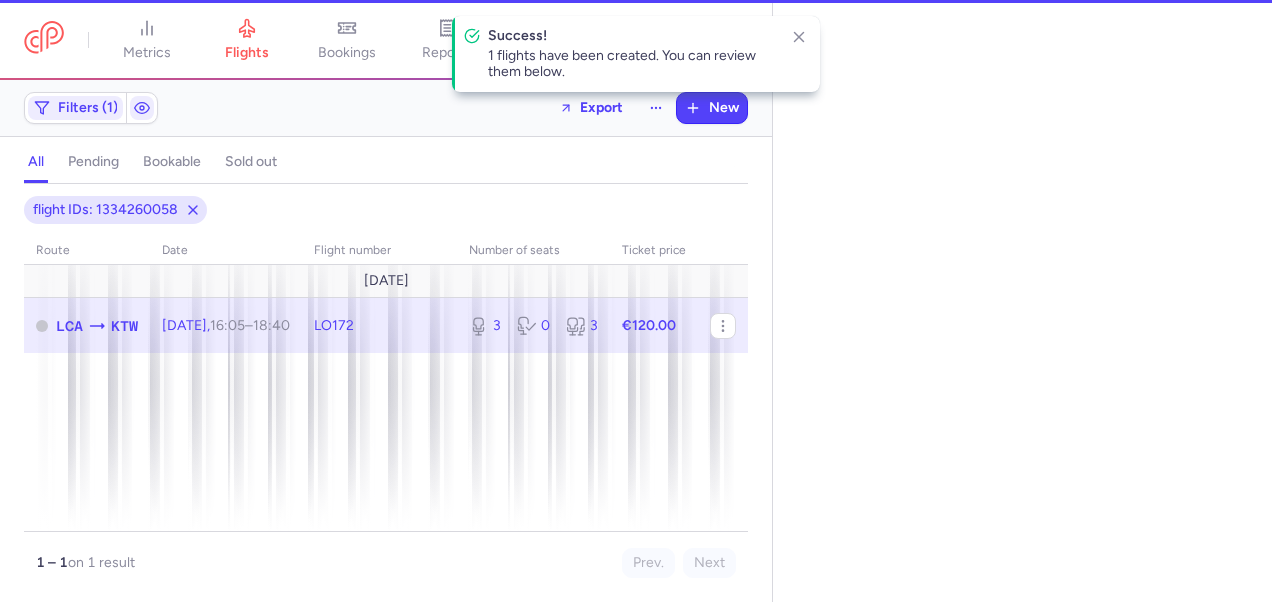 select on "days" 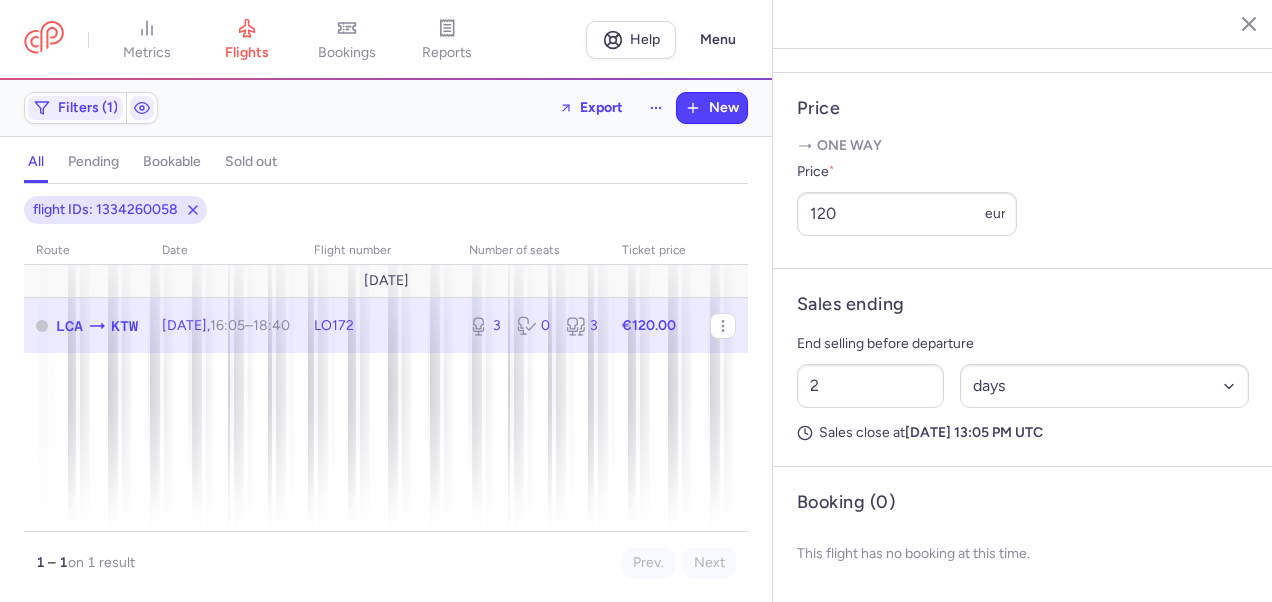 scroll, scrollTop: 775, scrollLeft: 0, axis: vertical 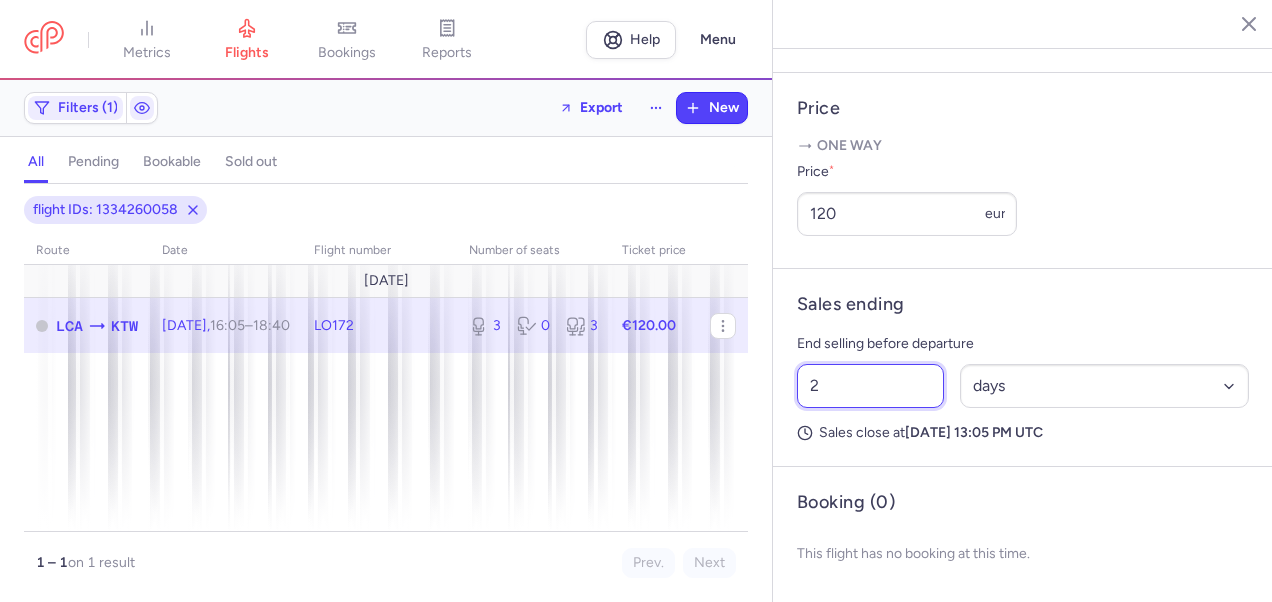 drag, startPoint x: 823, startPoint y: 386, endPoint x: 790, endPoint y: 386, distance: 33 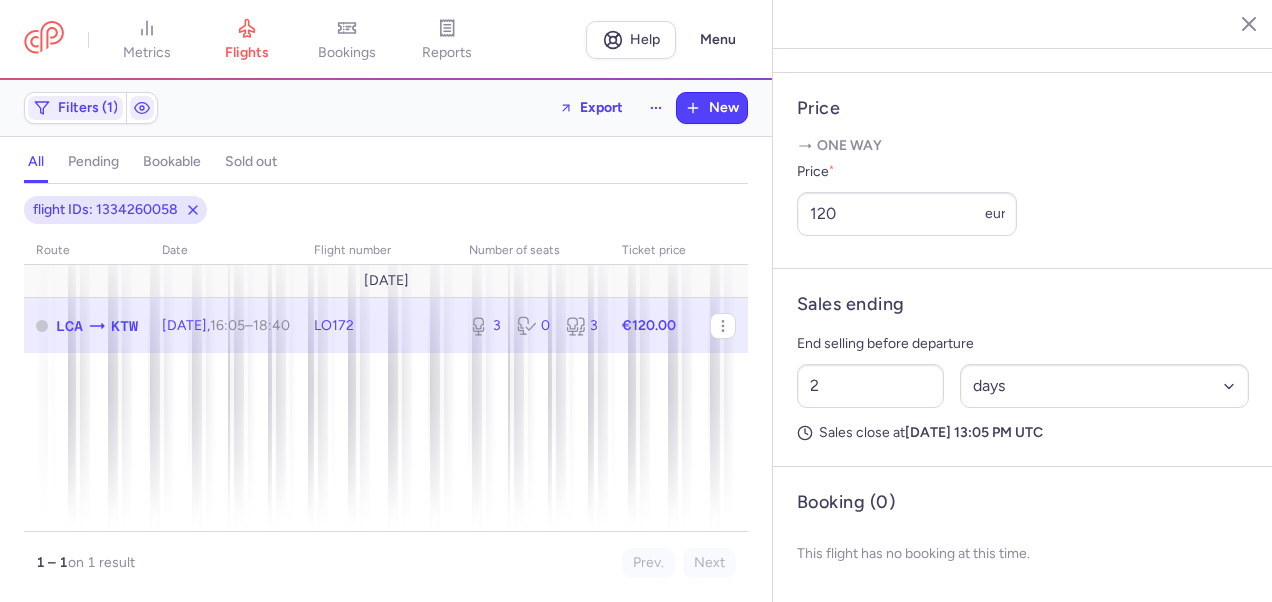 click 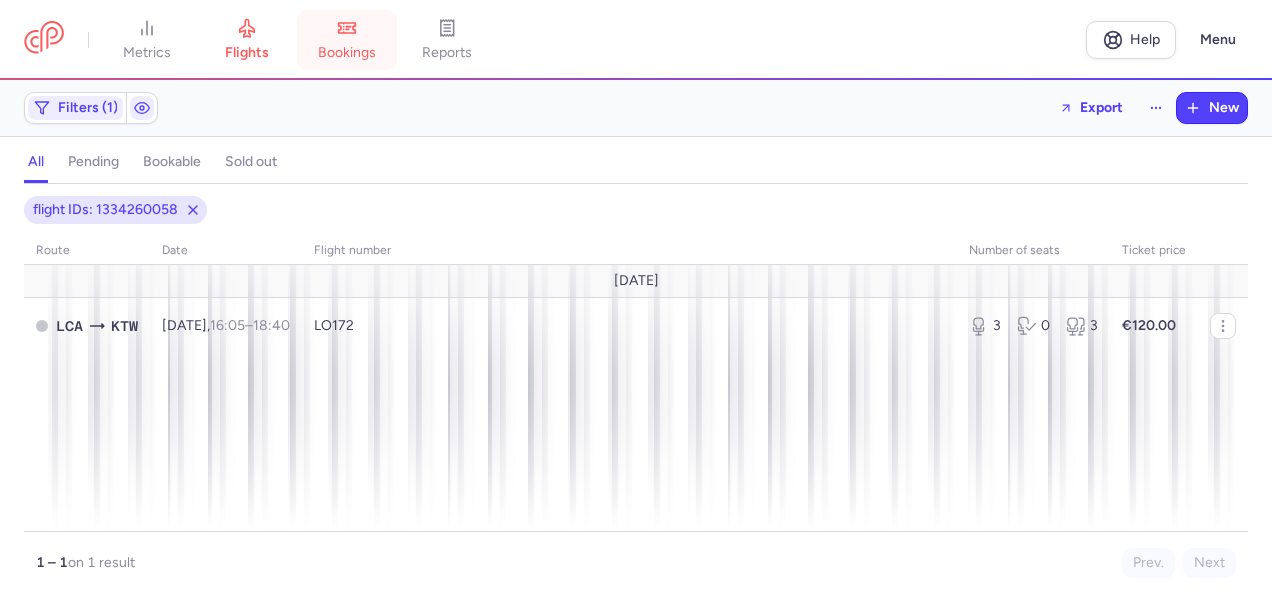 drag, startPoint x: 261, startPoint y: 29, endPoint x: 309, endPoint y: 62, distance: 58.249462 